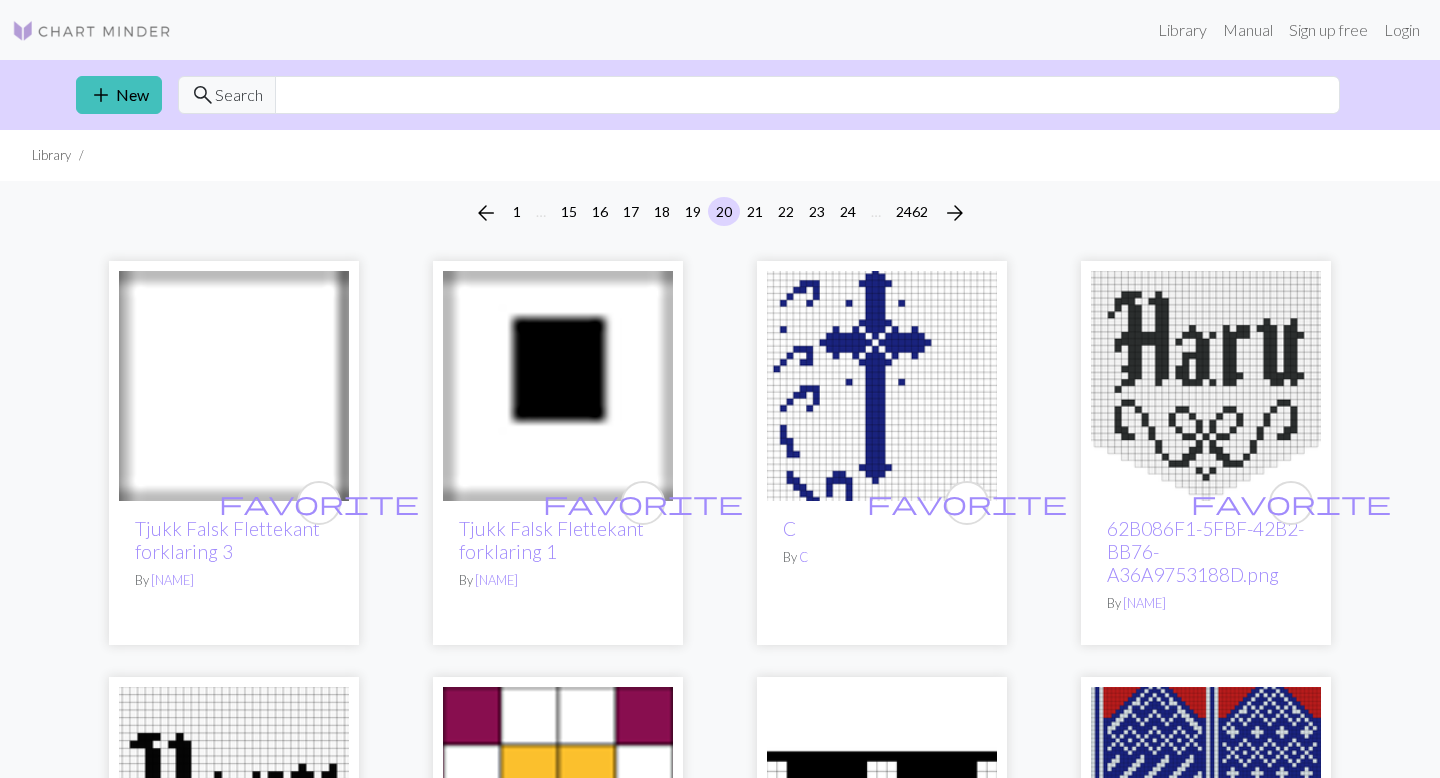 scroll, scrollTop: 0, scrollLeft: 0, axis: both 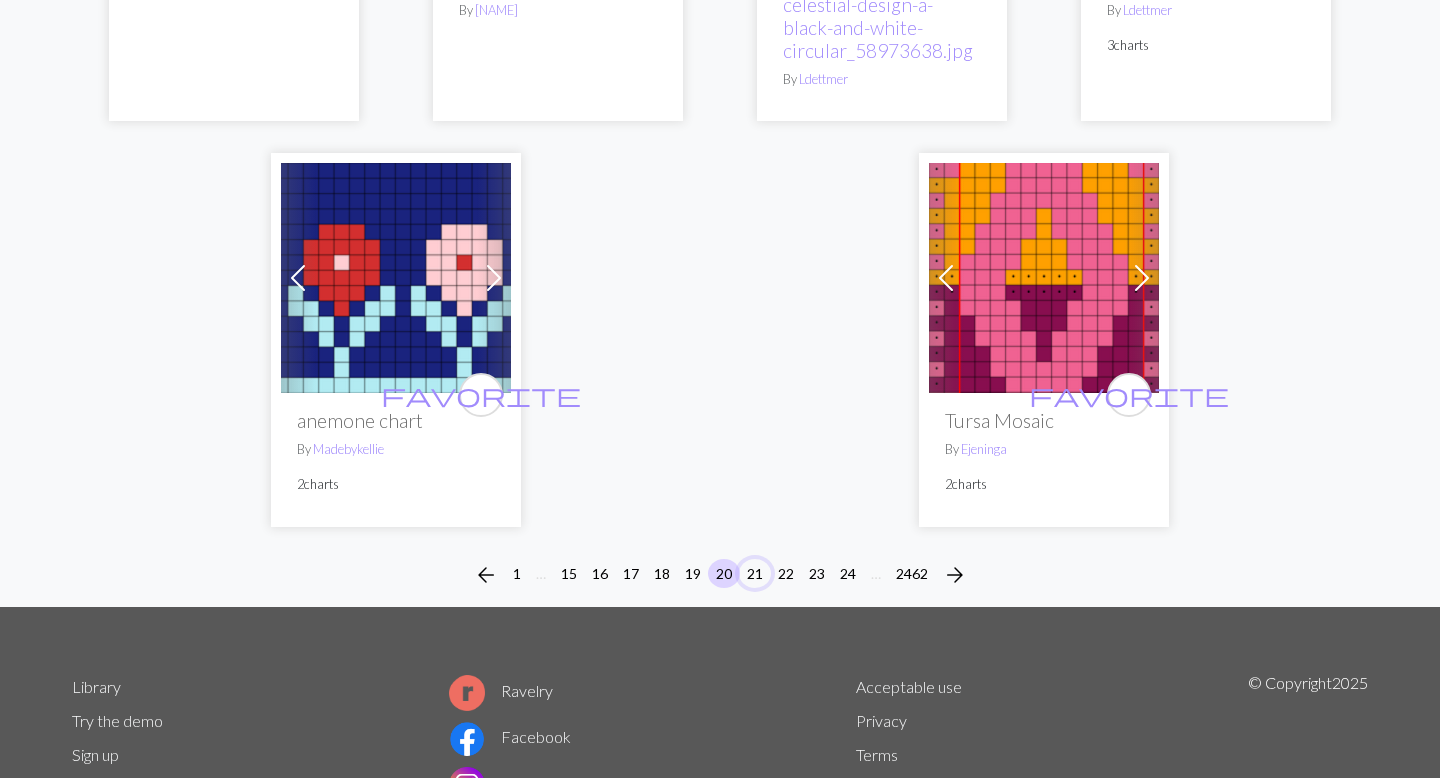 click on "21" at bounding box center [755, 573] 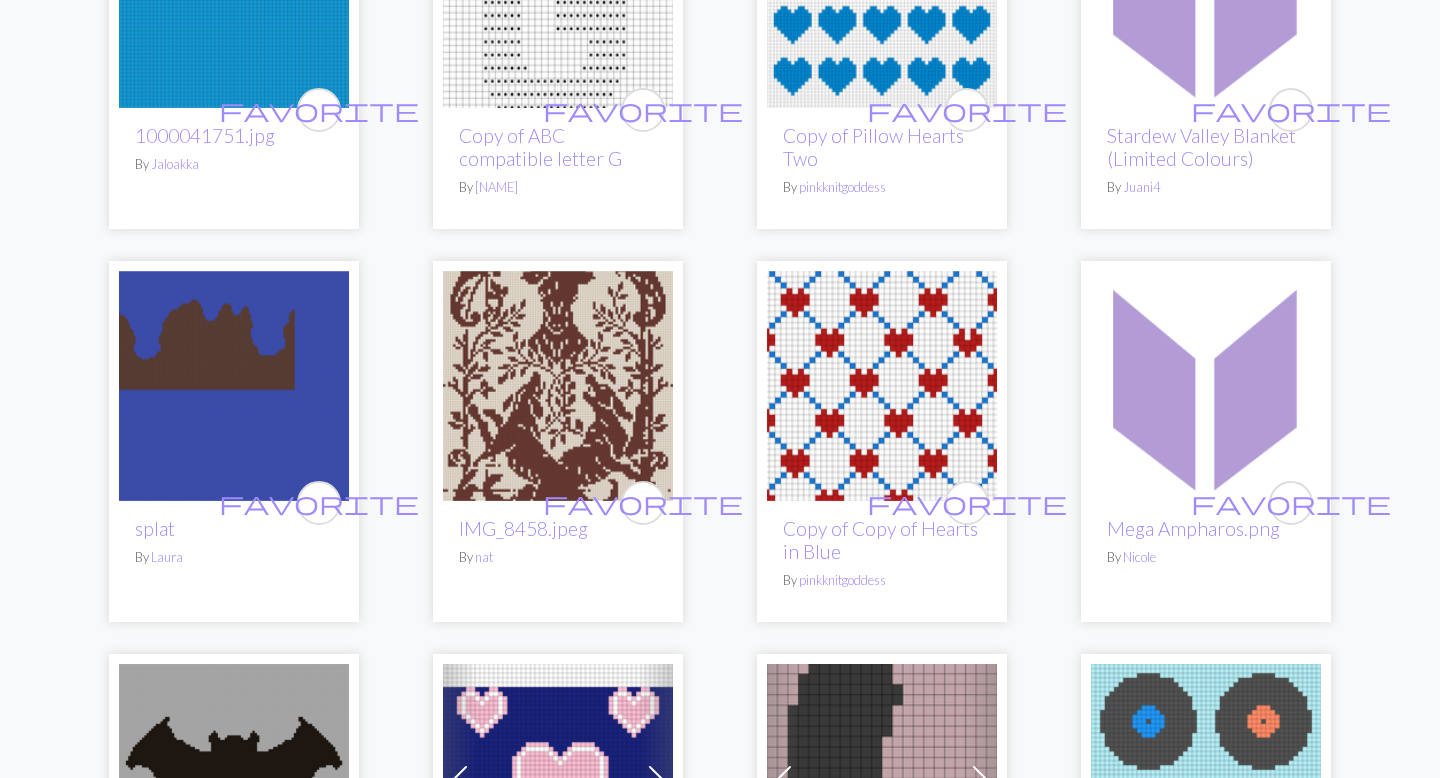scroll, scrollTop: 2110, scrollLeft: 0, axis: vertical 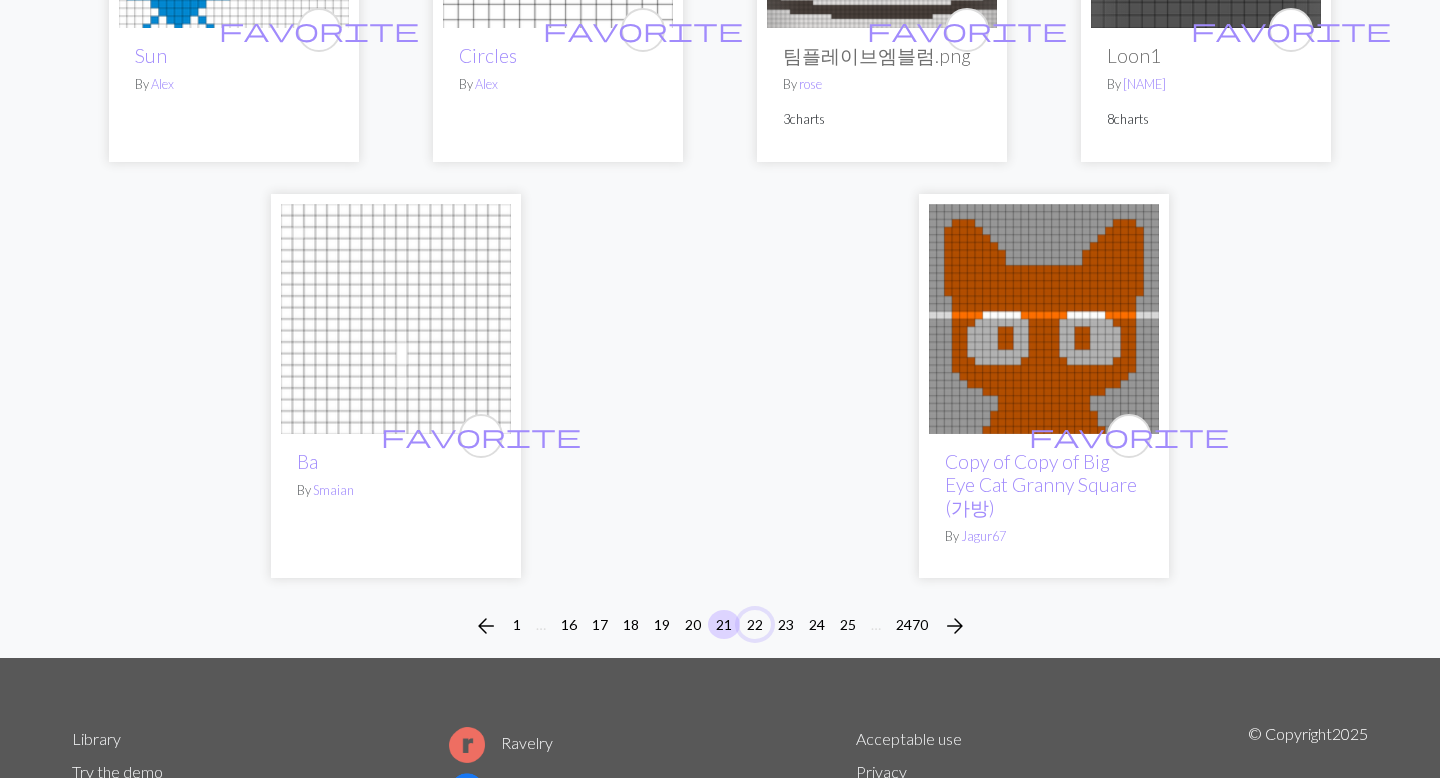 click on "22" at bounding box center (755, 624) 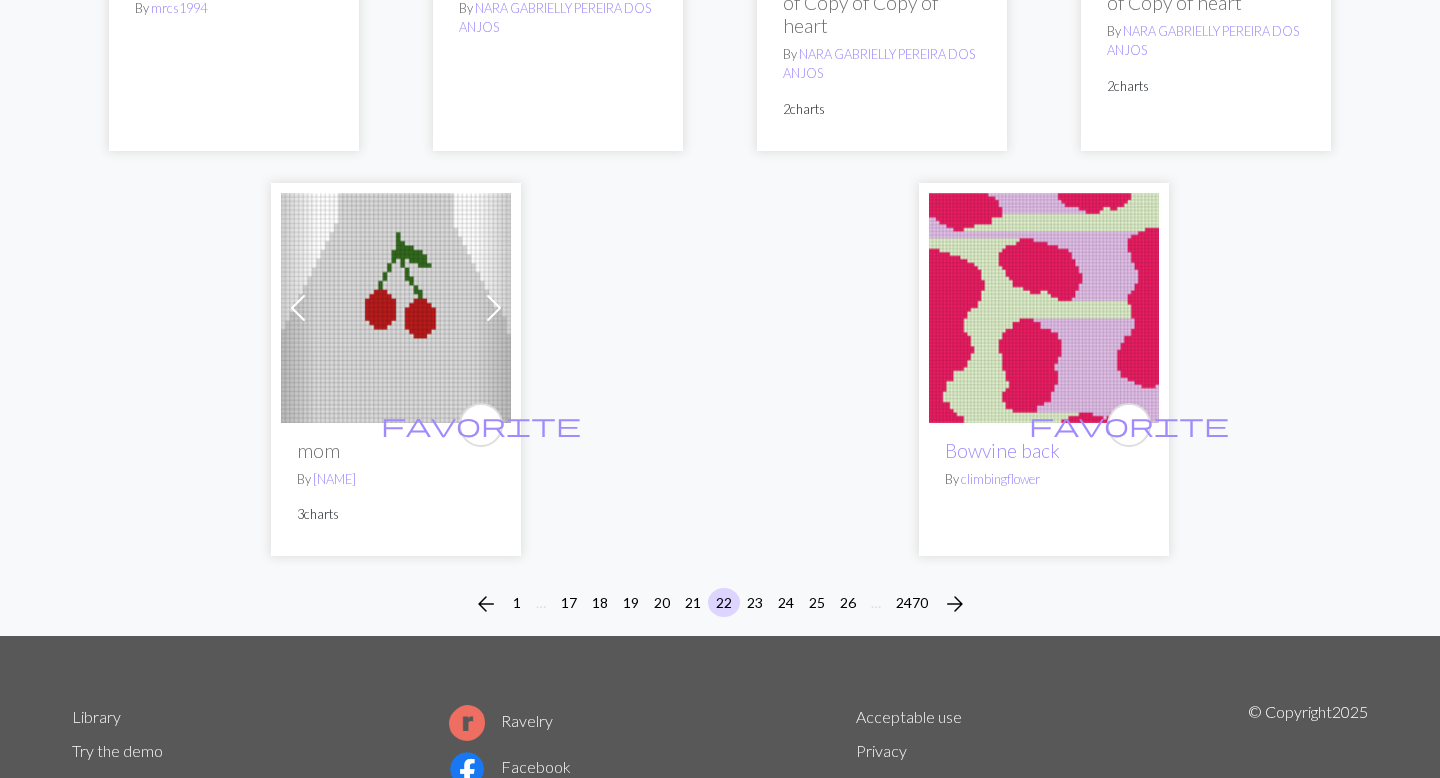 scroll, scrollTop: 5200, scrollLeft: 0, axis: vertical 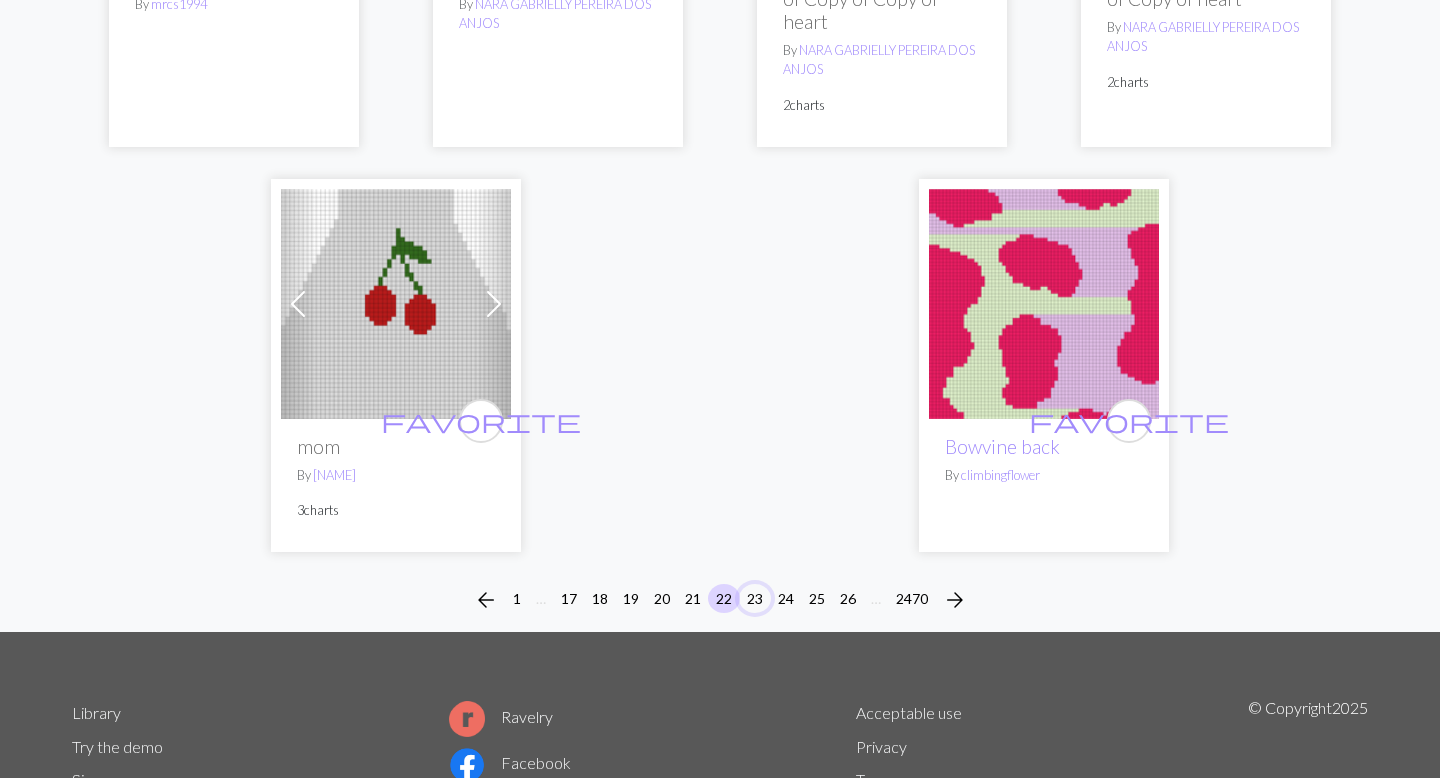 click on "23" at bounding box center (755, 598) 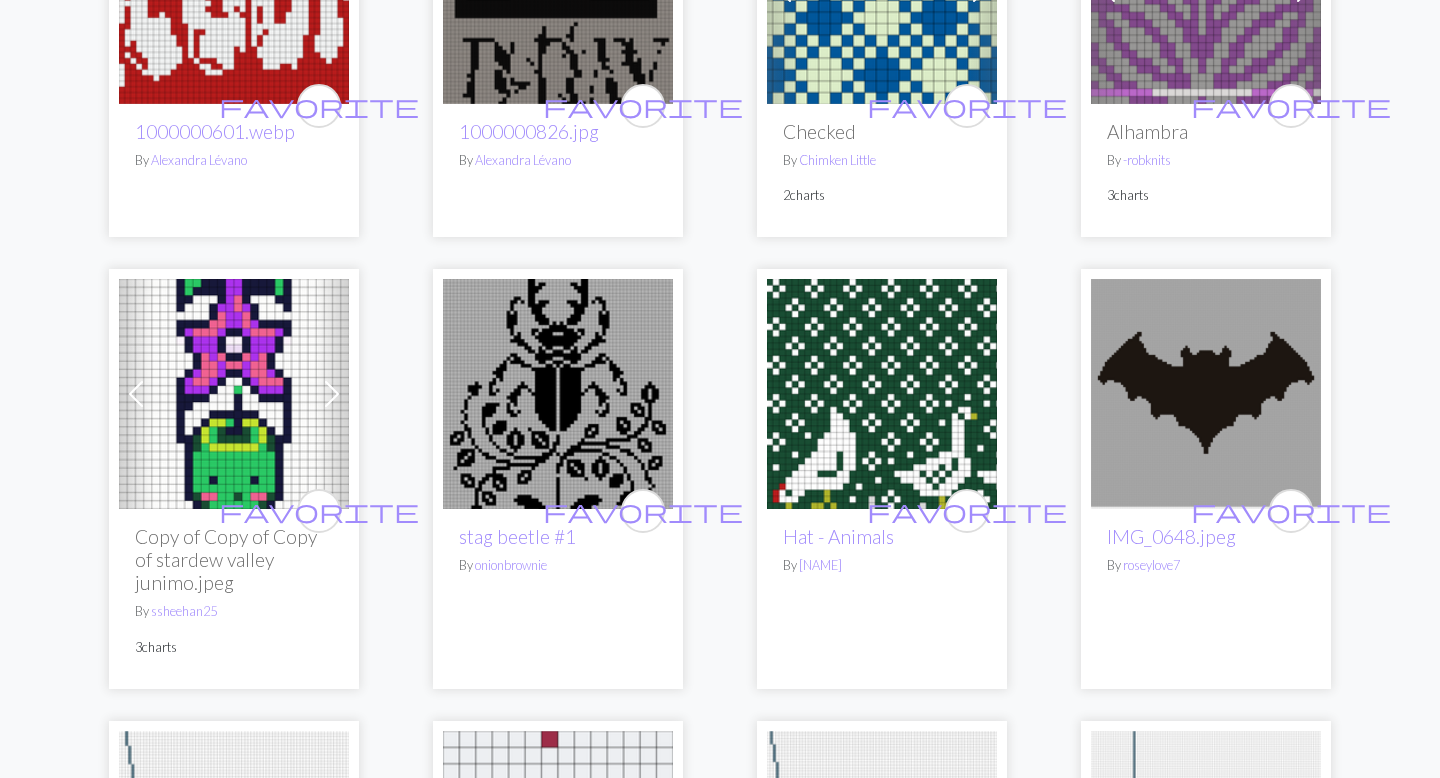 scroll, scrollTop: 3729, scrollLeft: 0, axis: vertical 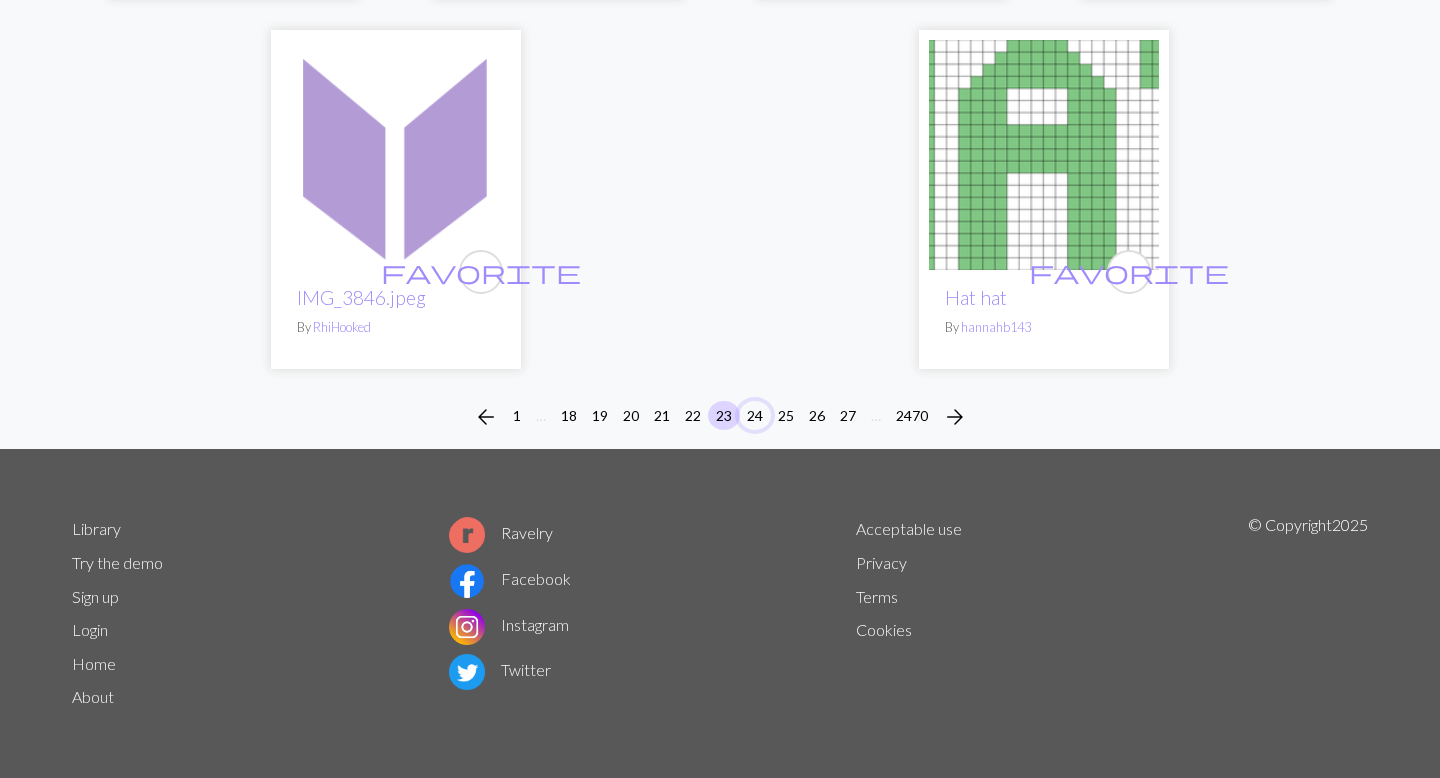 click on "24" at bounding box center (755, 415) 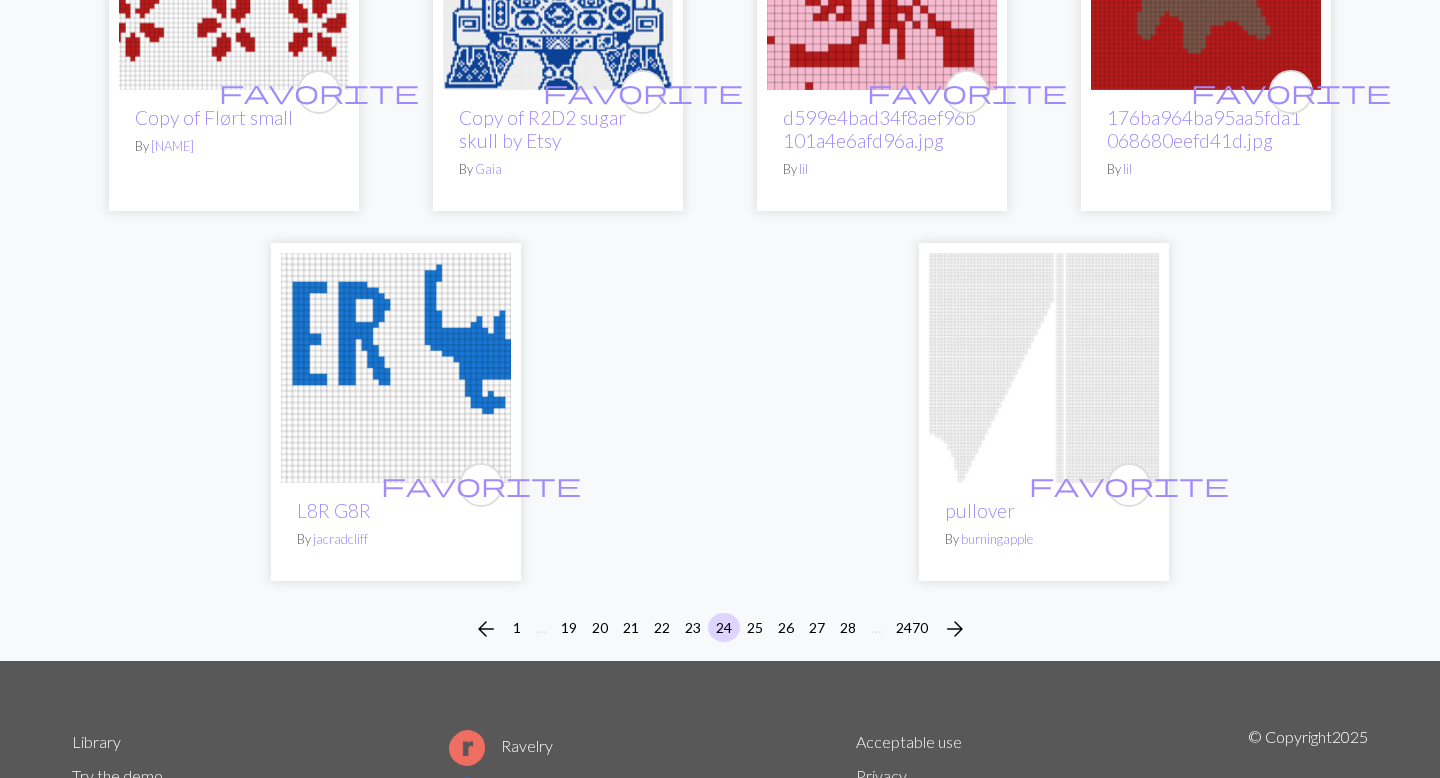 scroll, scrollTop: 5103, scrollLeft: 0, axis: vertical 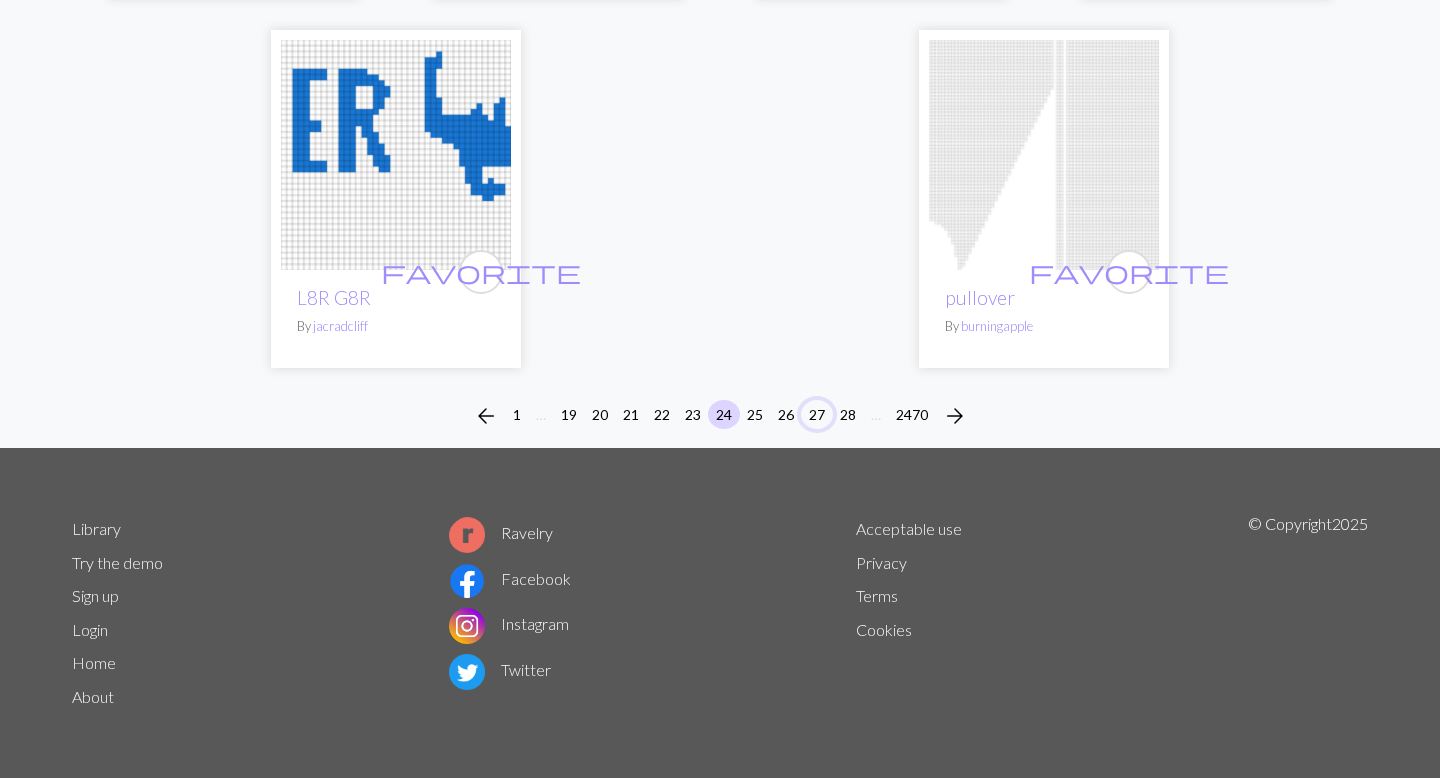 click on "27" at bounding box center [817, 414] 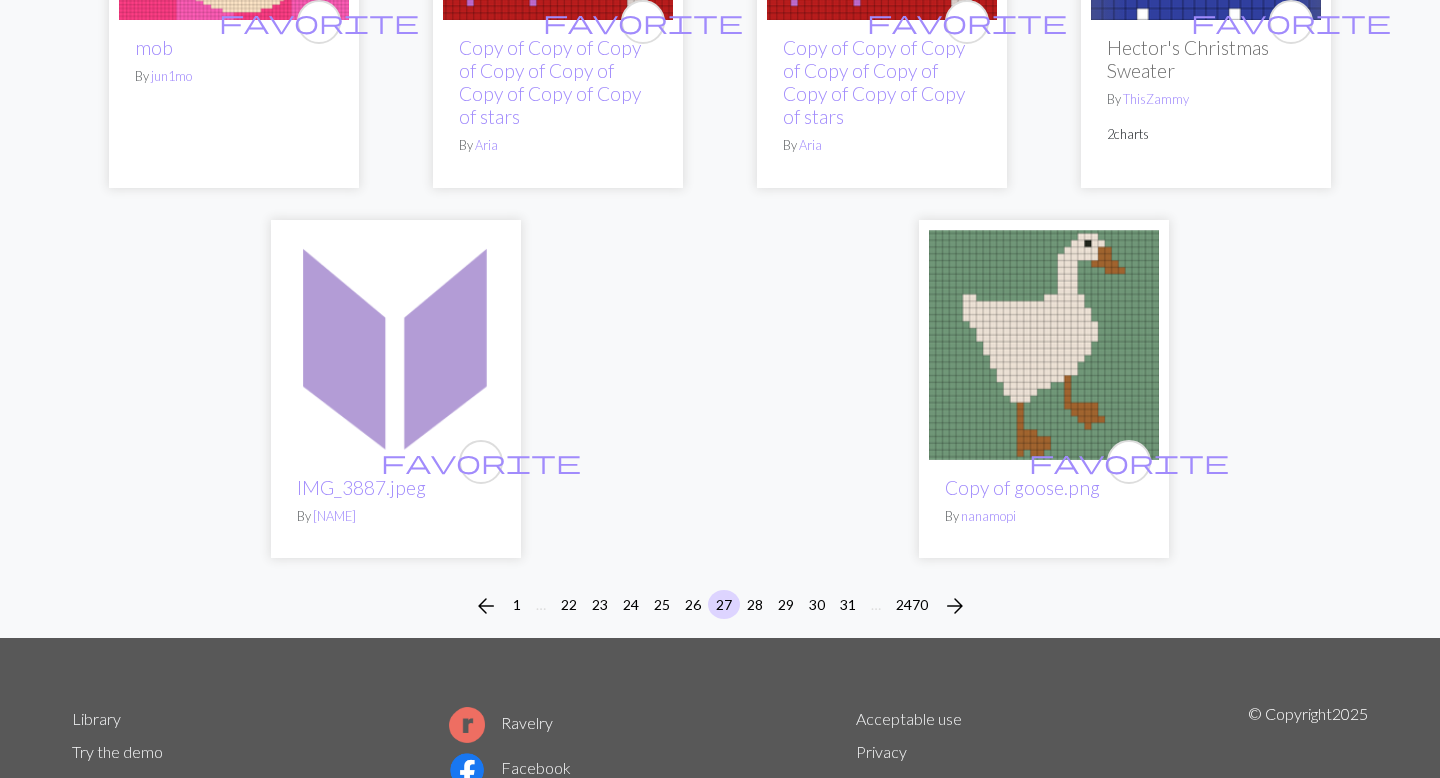 scroll, scrollTop: 5032, scrollLeft: 0, axis: vertical 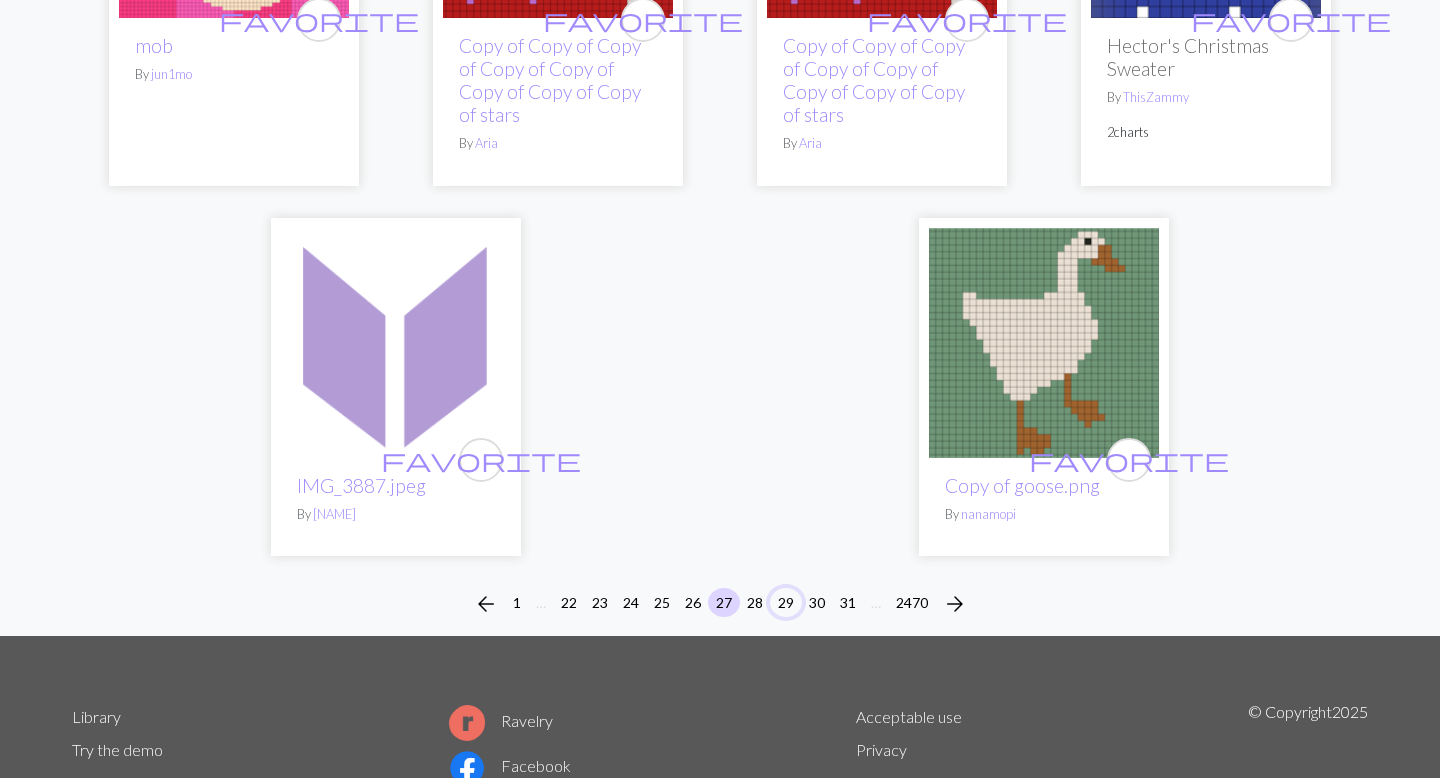 click on "29" at bounding box center (786, 602) 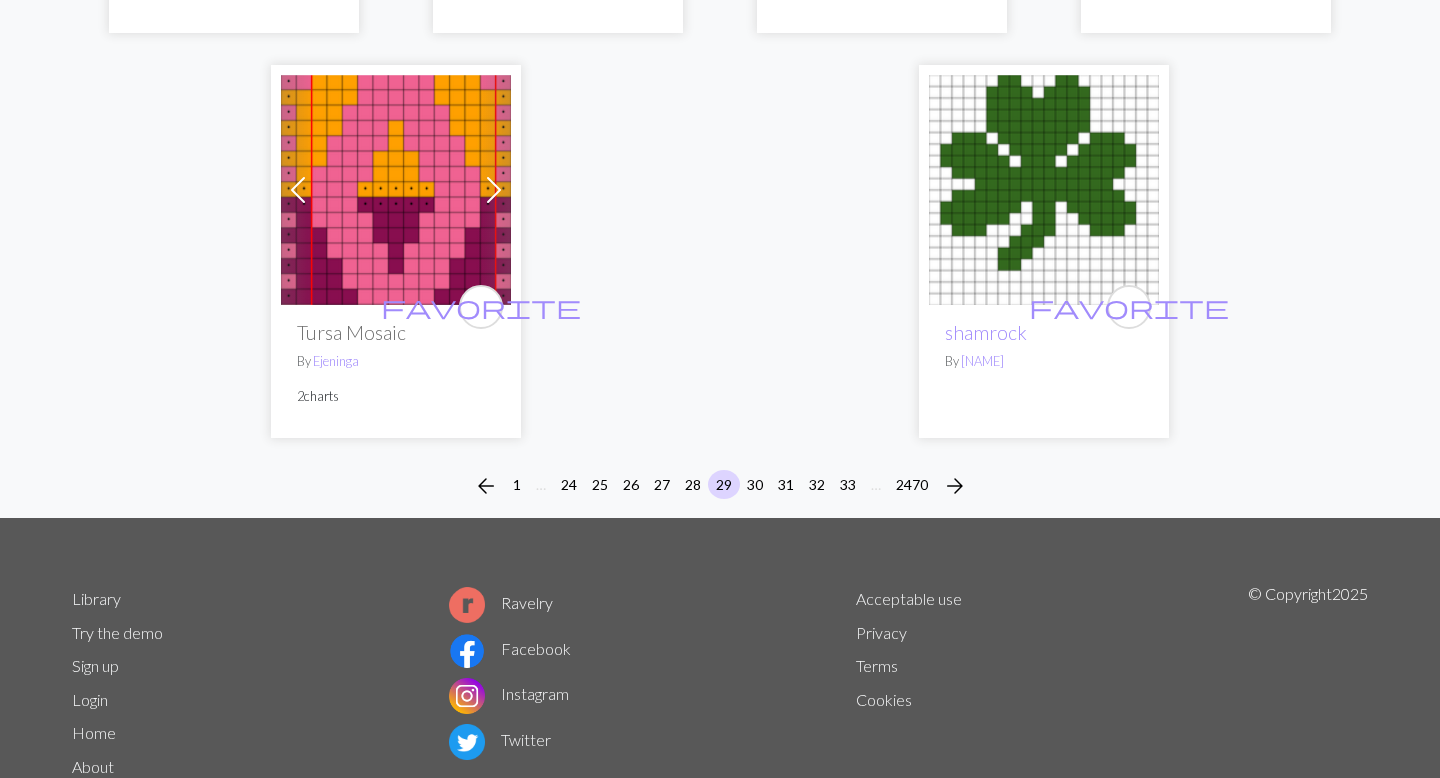 scroll, scrollTop: 5149, scrollLeft: 0, axis: vertical 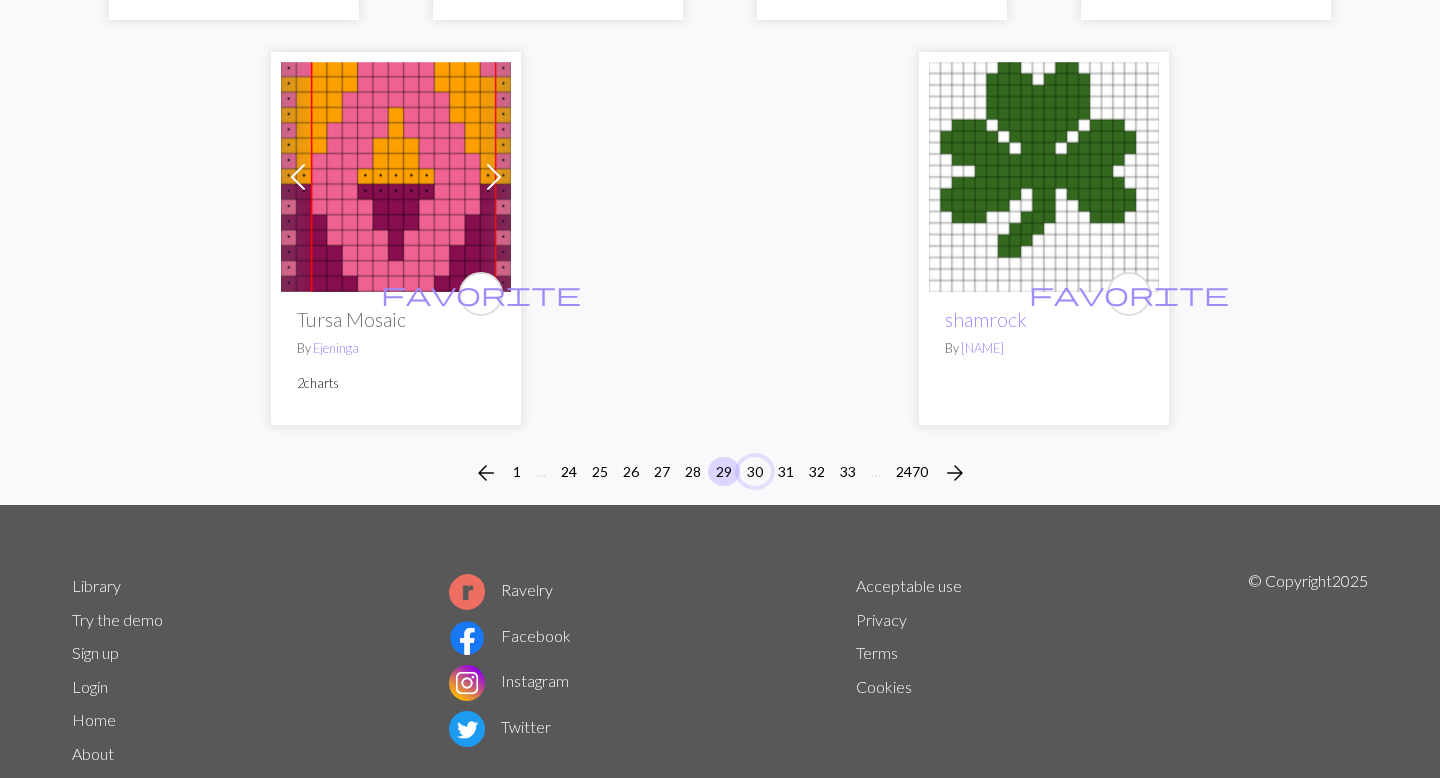 click on "30" at bounding box center [755, 471] 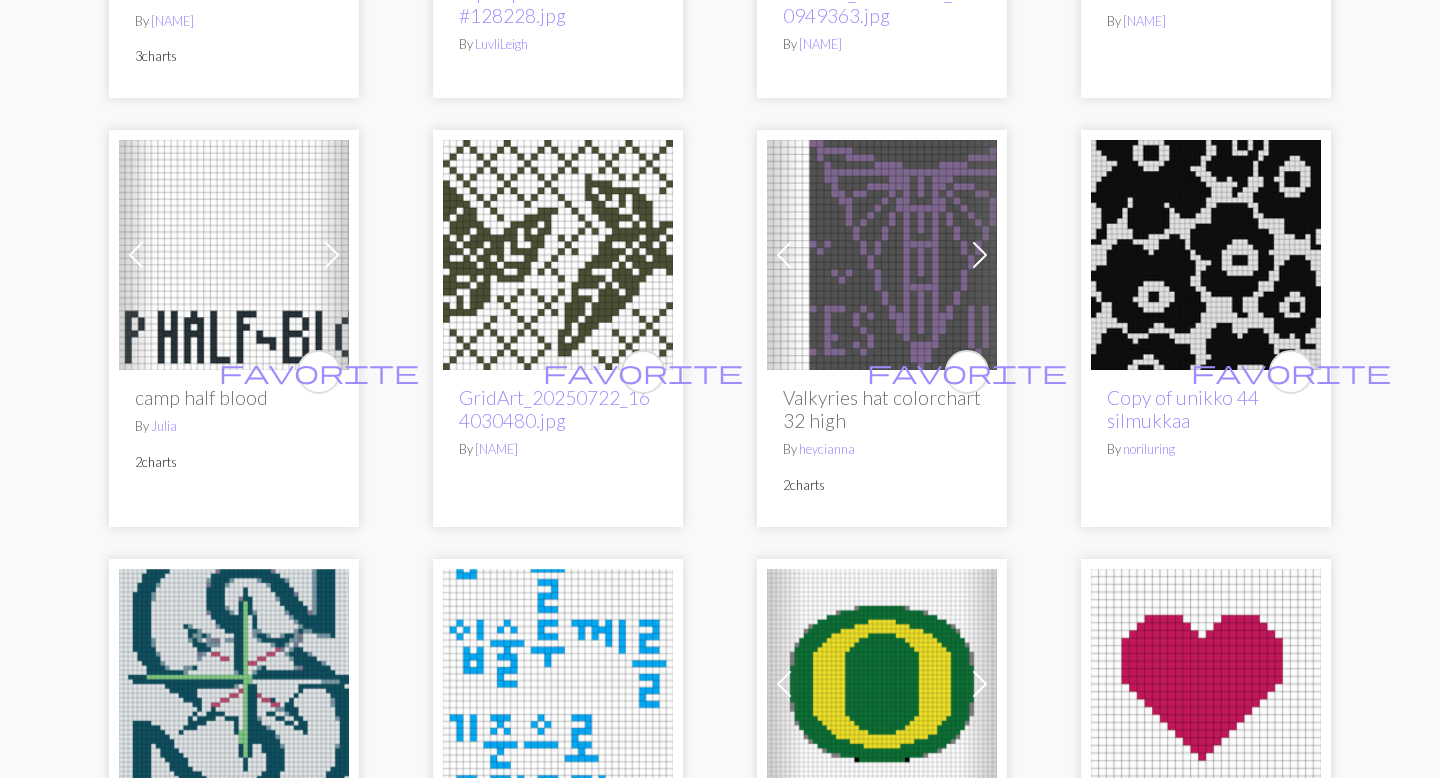 scroll, scrollTop: 1383, scrollLeft: 0, axis: vertical 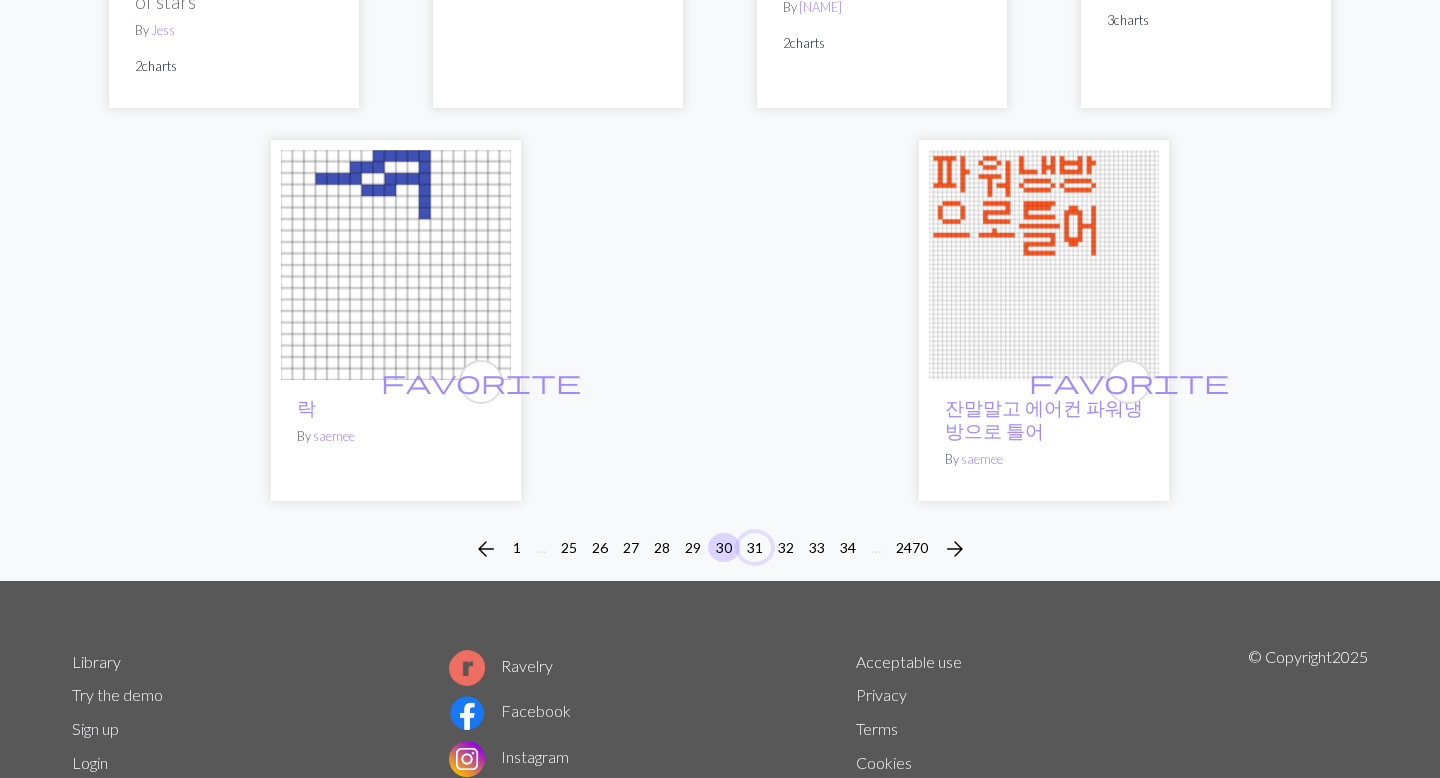 click on "31" at bounding box center [755, 547] 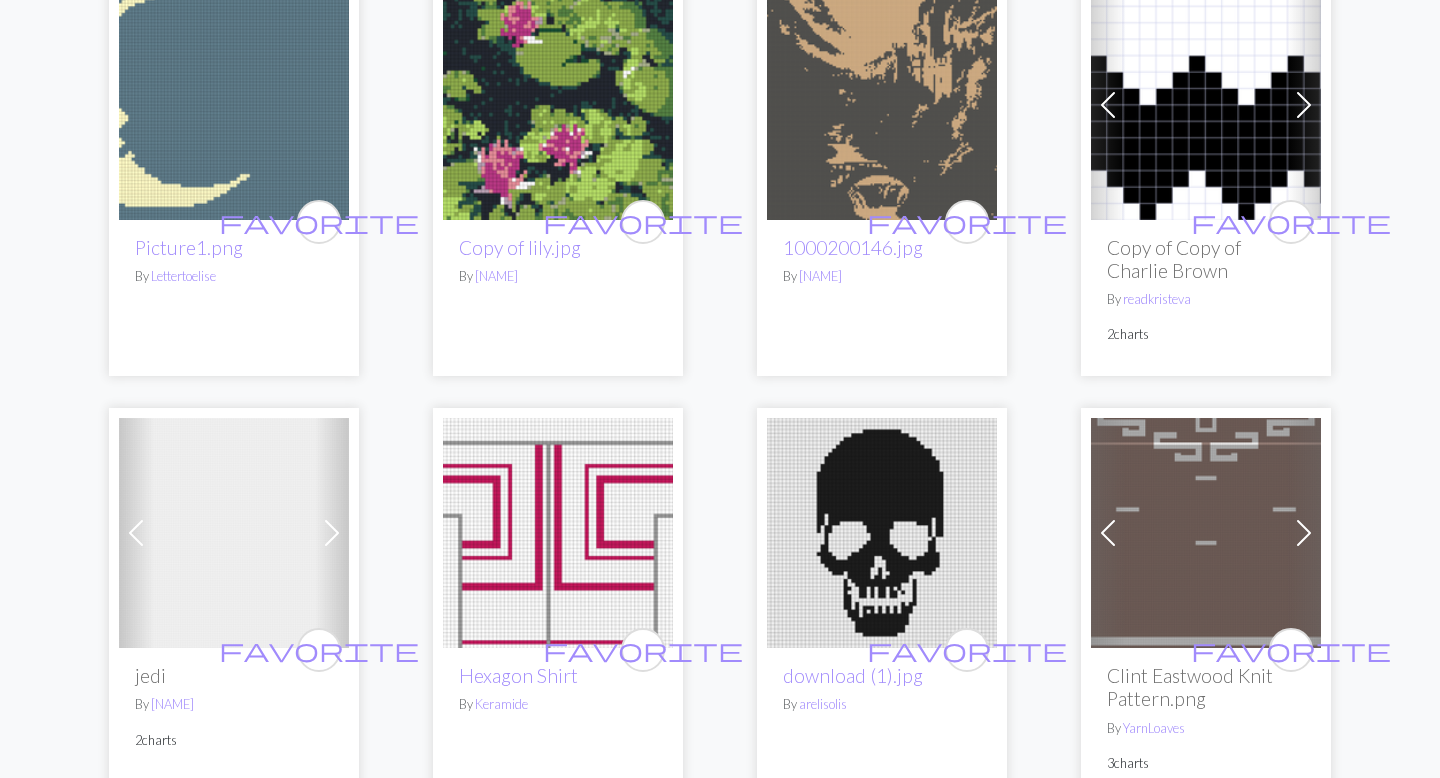 scroll, scrollTop: 1091, scrollLeft: 0, axis: vertical 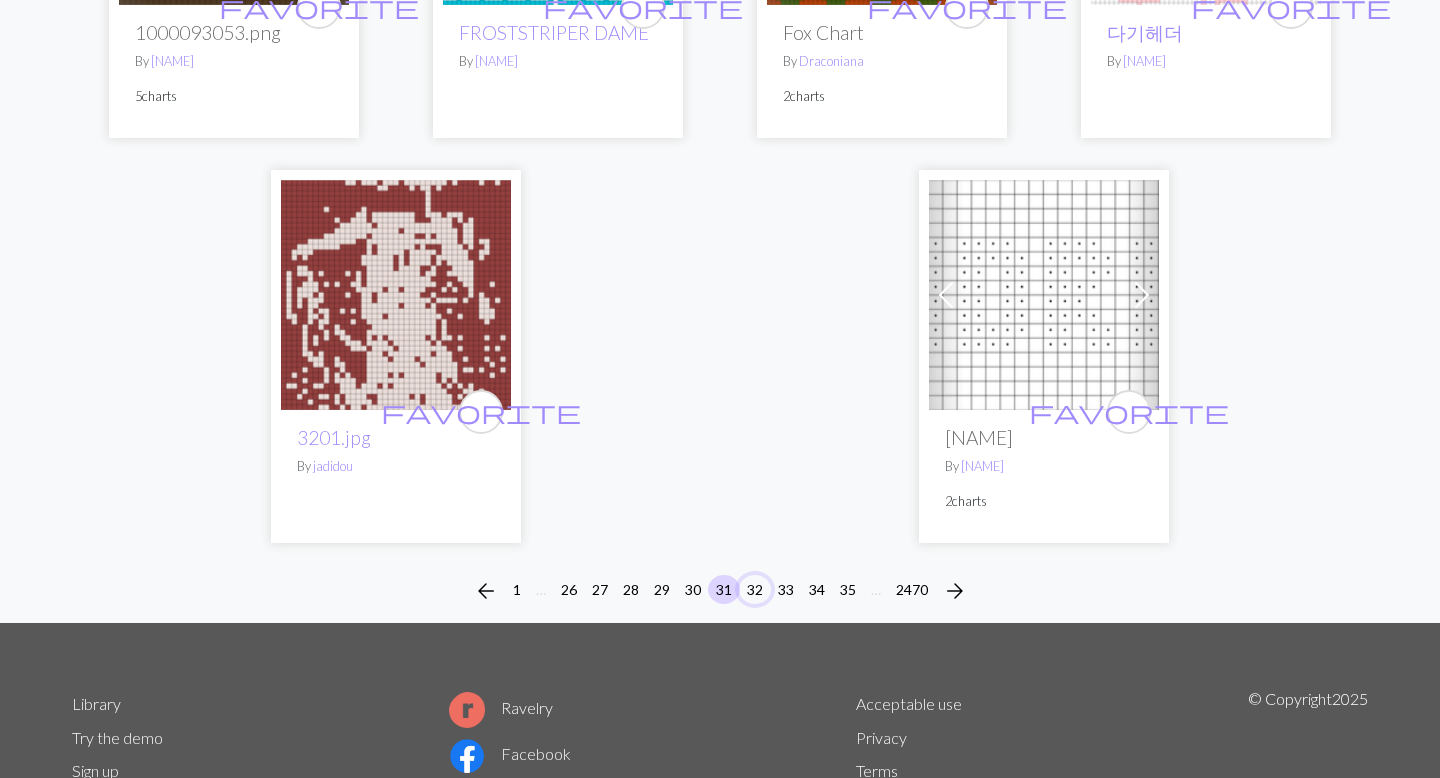 click on "32" at bounding box center (755, 589) 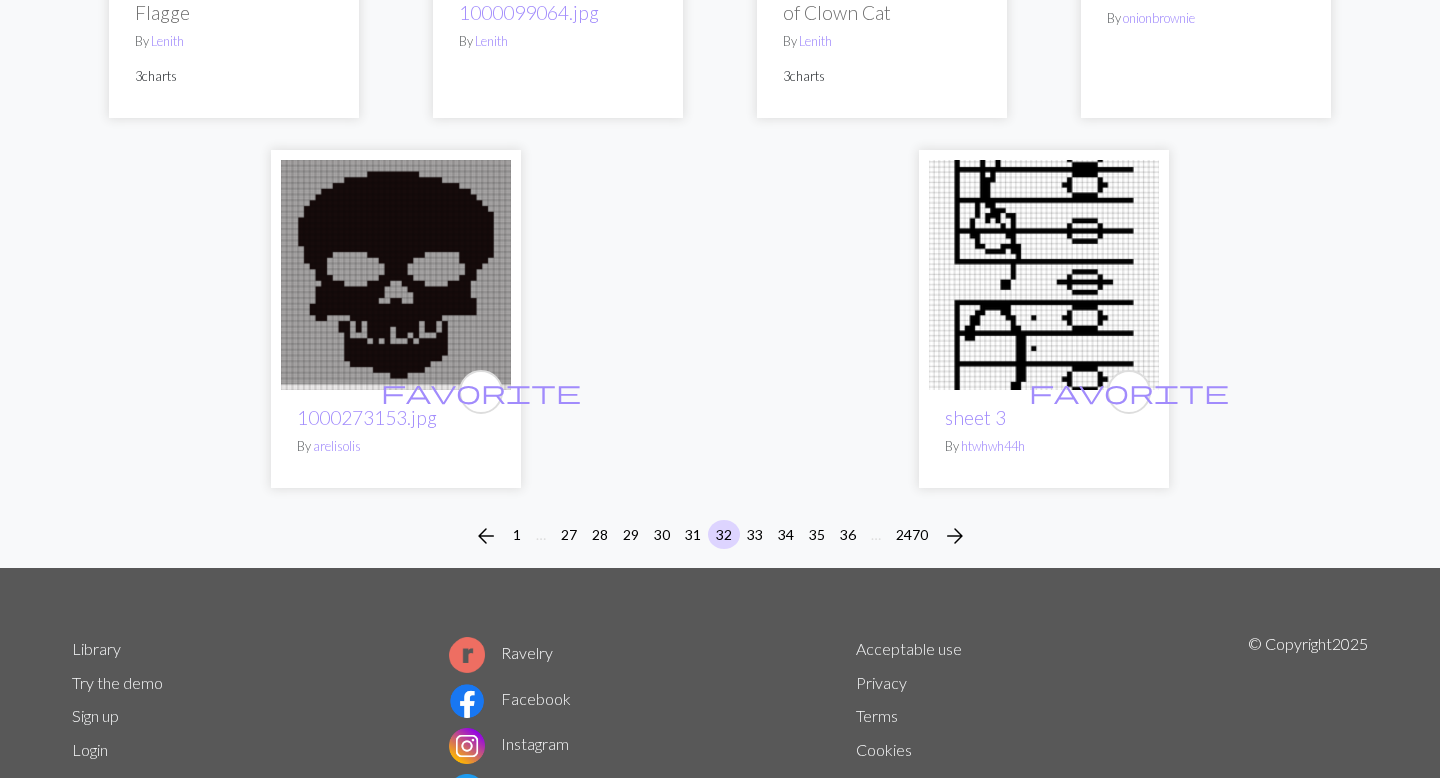 scroll, scrollTop: 4951, scrollLeft: 0, axis: vertical 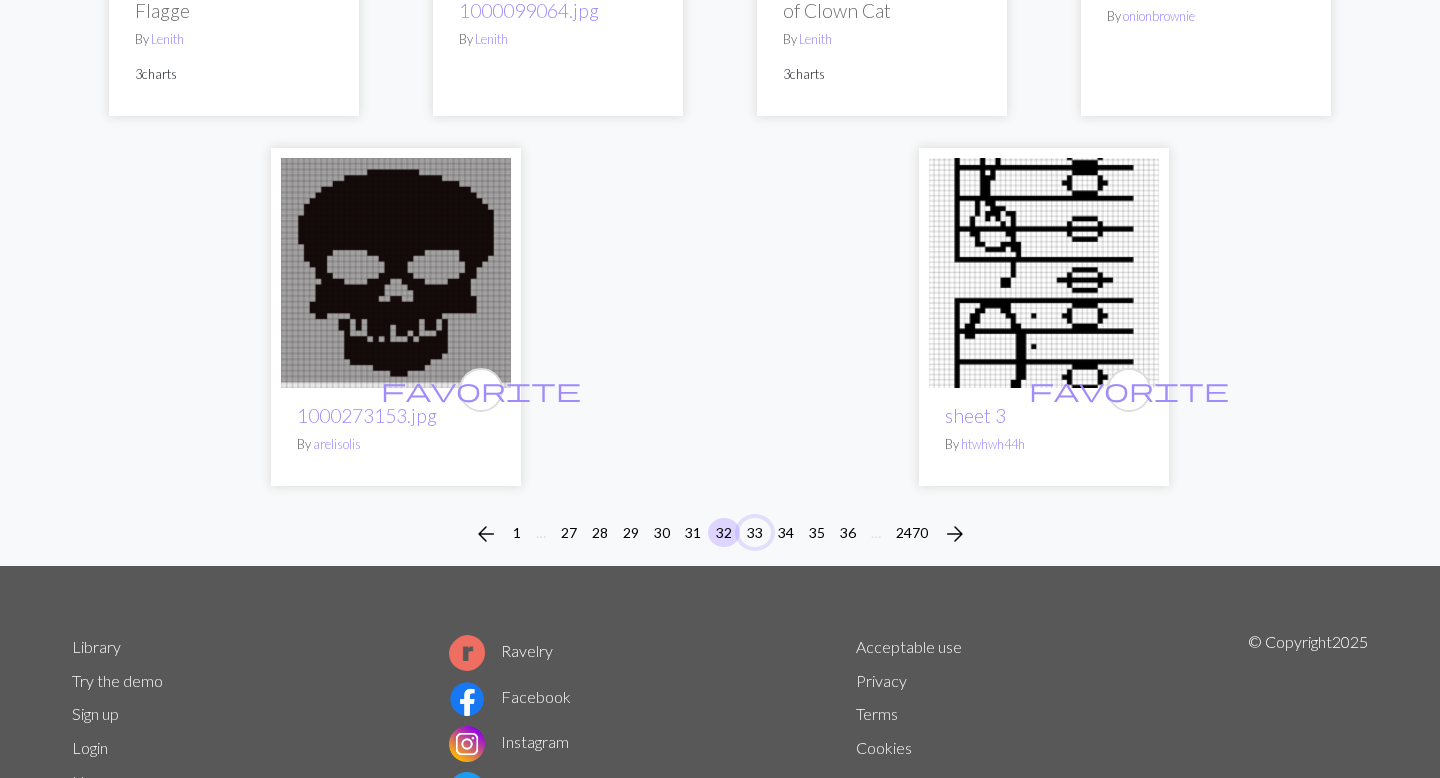 click on "33" at bounding box center (755, 532) 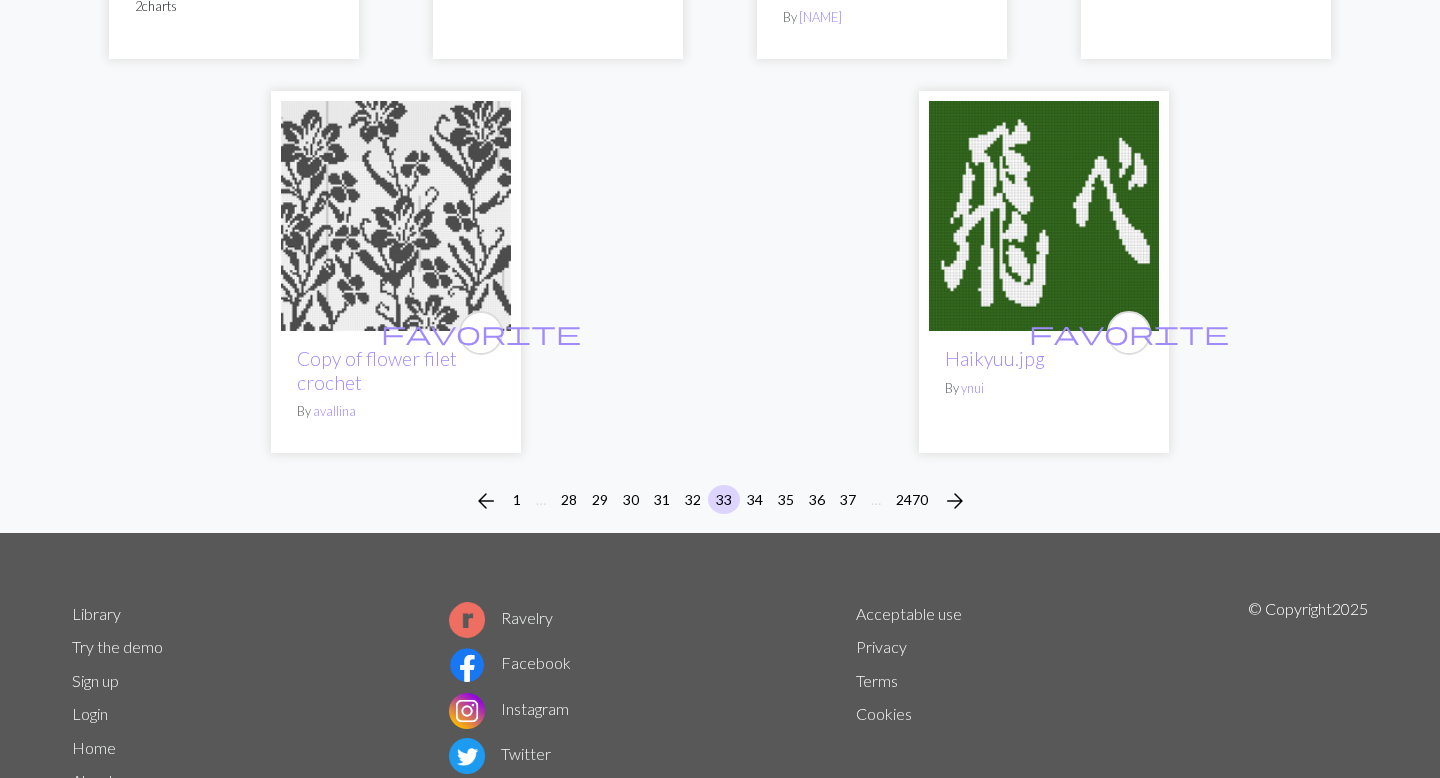 scroll, scrollTop: 5241, scrollLeft: 0, axis: vertical 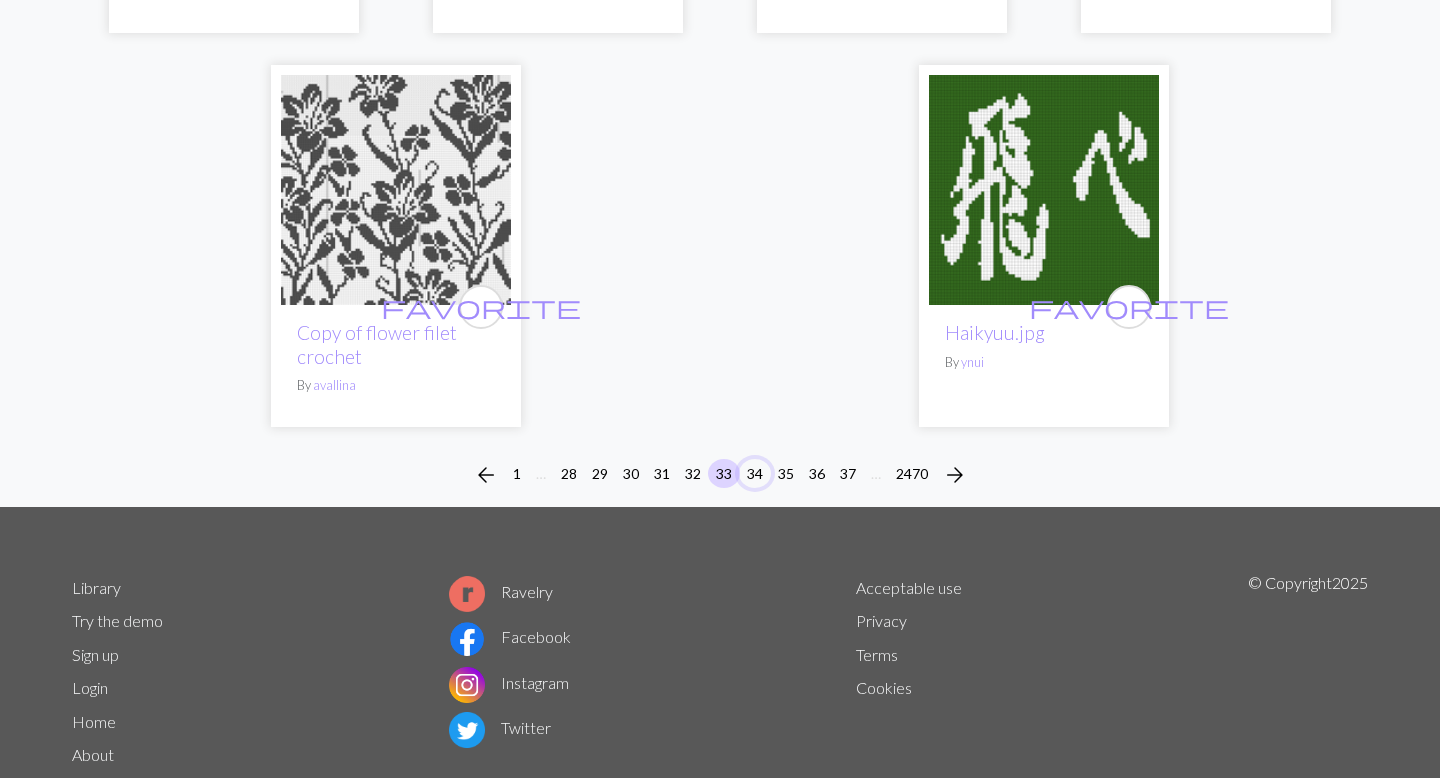 click on "34" at bounding box center (755, 473) 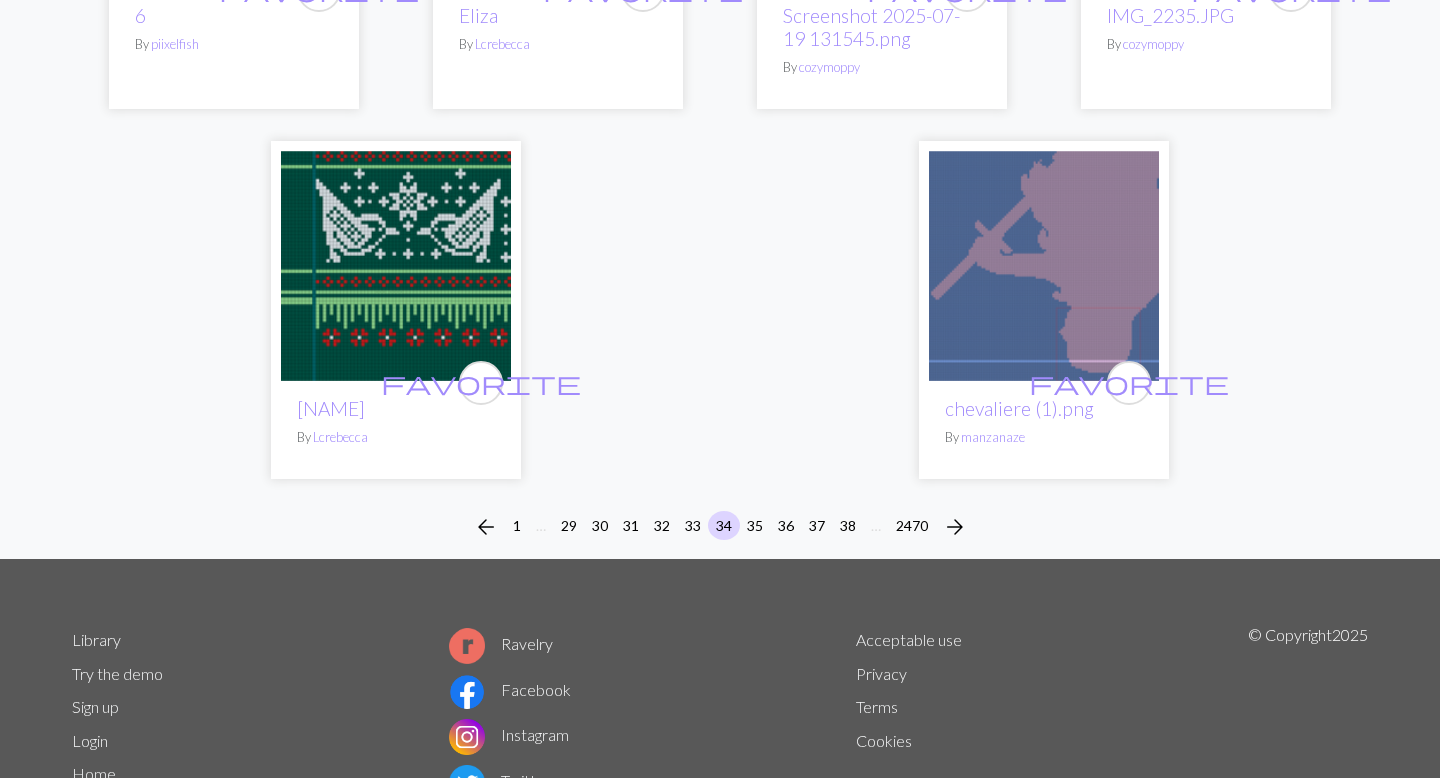 scroll, scrollTop: 4933, scrollLeft: 0, axis: vertical 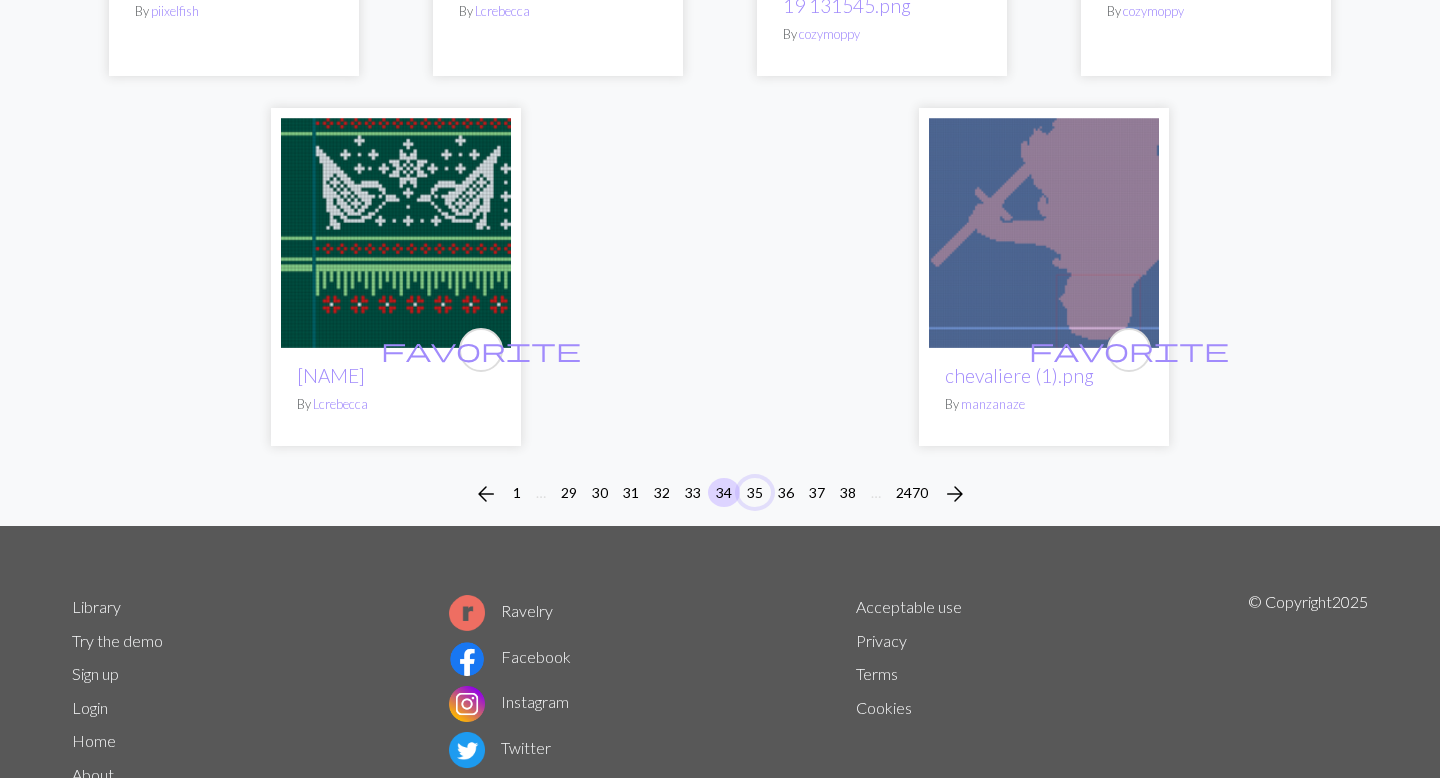 click on "35" at bounding box center (755, 492) 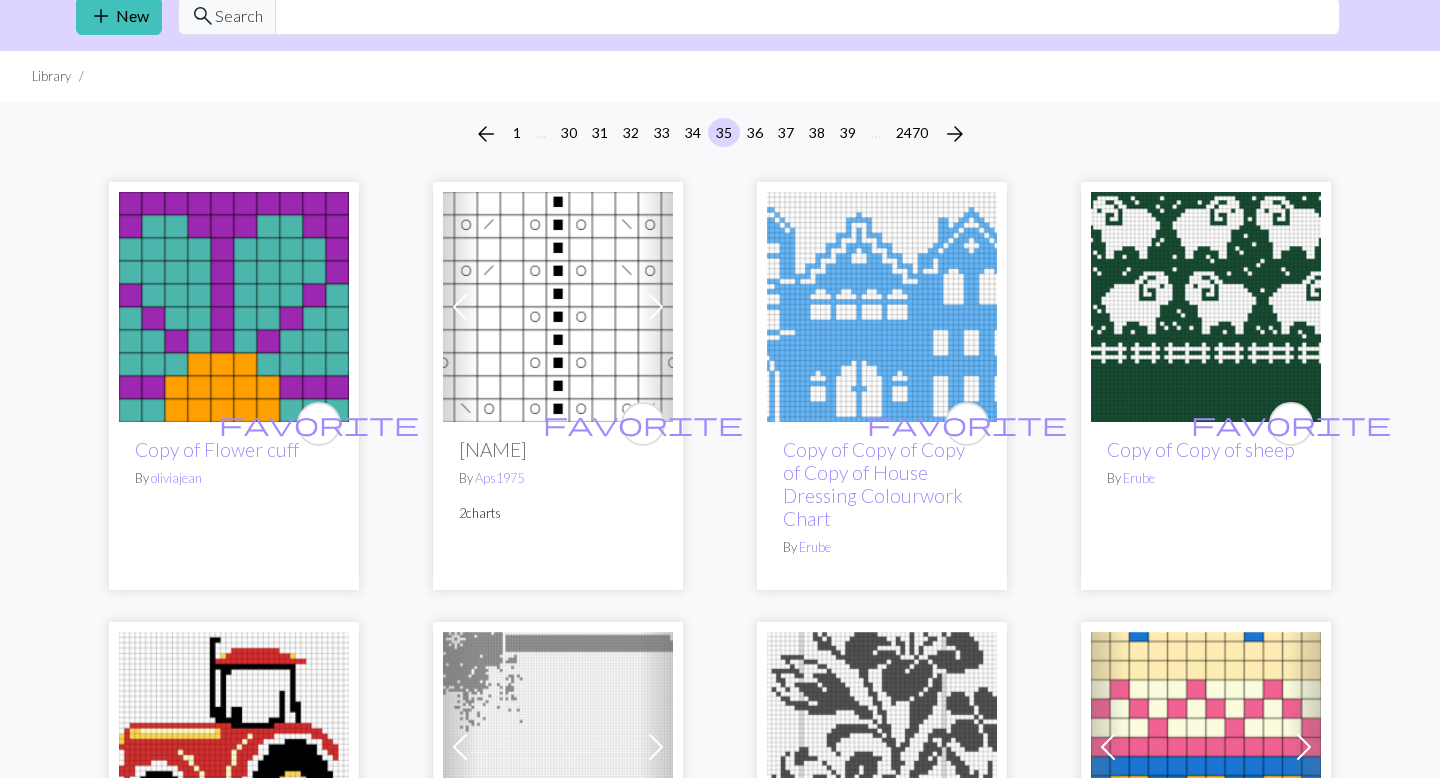 scroll, scrollTop: 81, scrollLeft: 0, axis: vertical 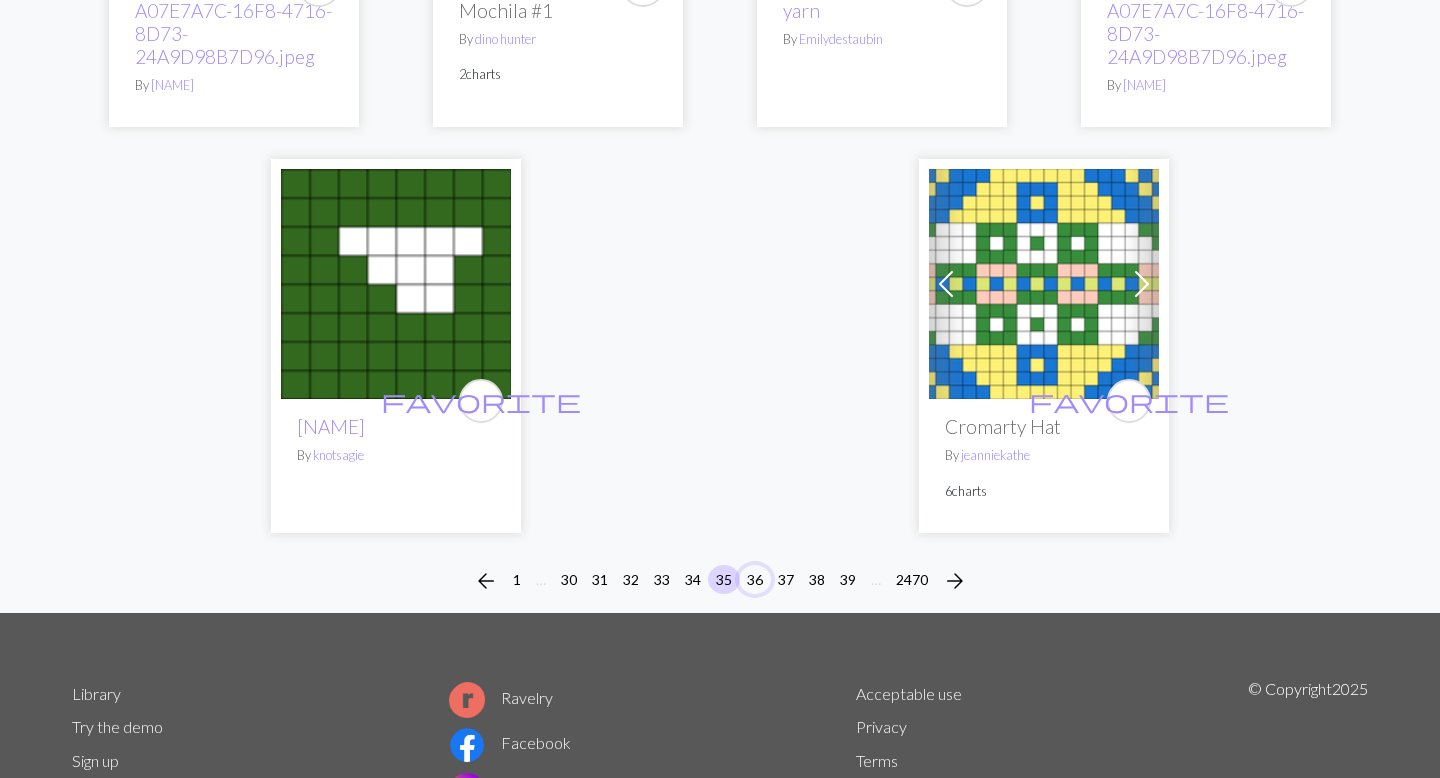 click on "36" at bounding box center [755, 579] 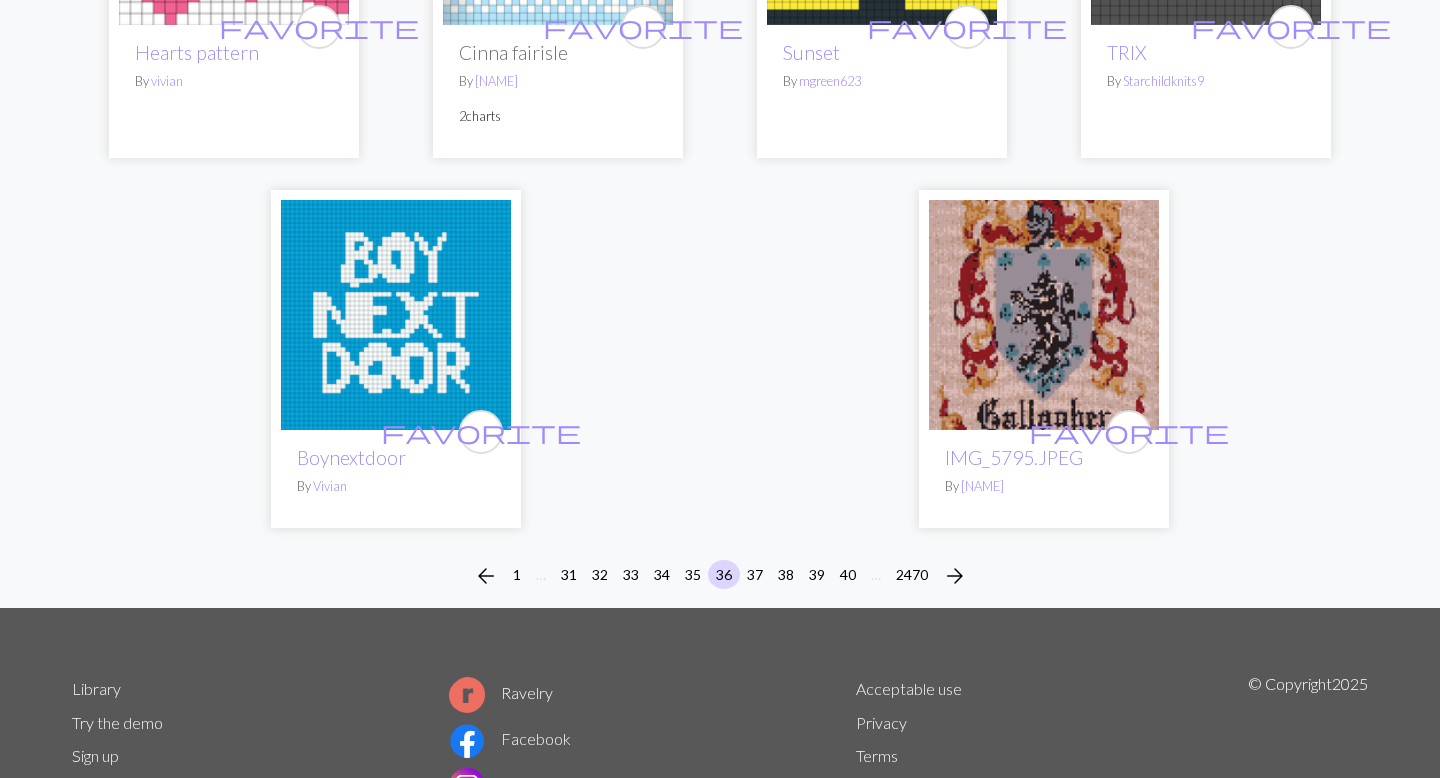 scroll, scrollTop: 4944, scrollLeft: 0, axis: vertical 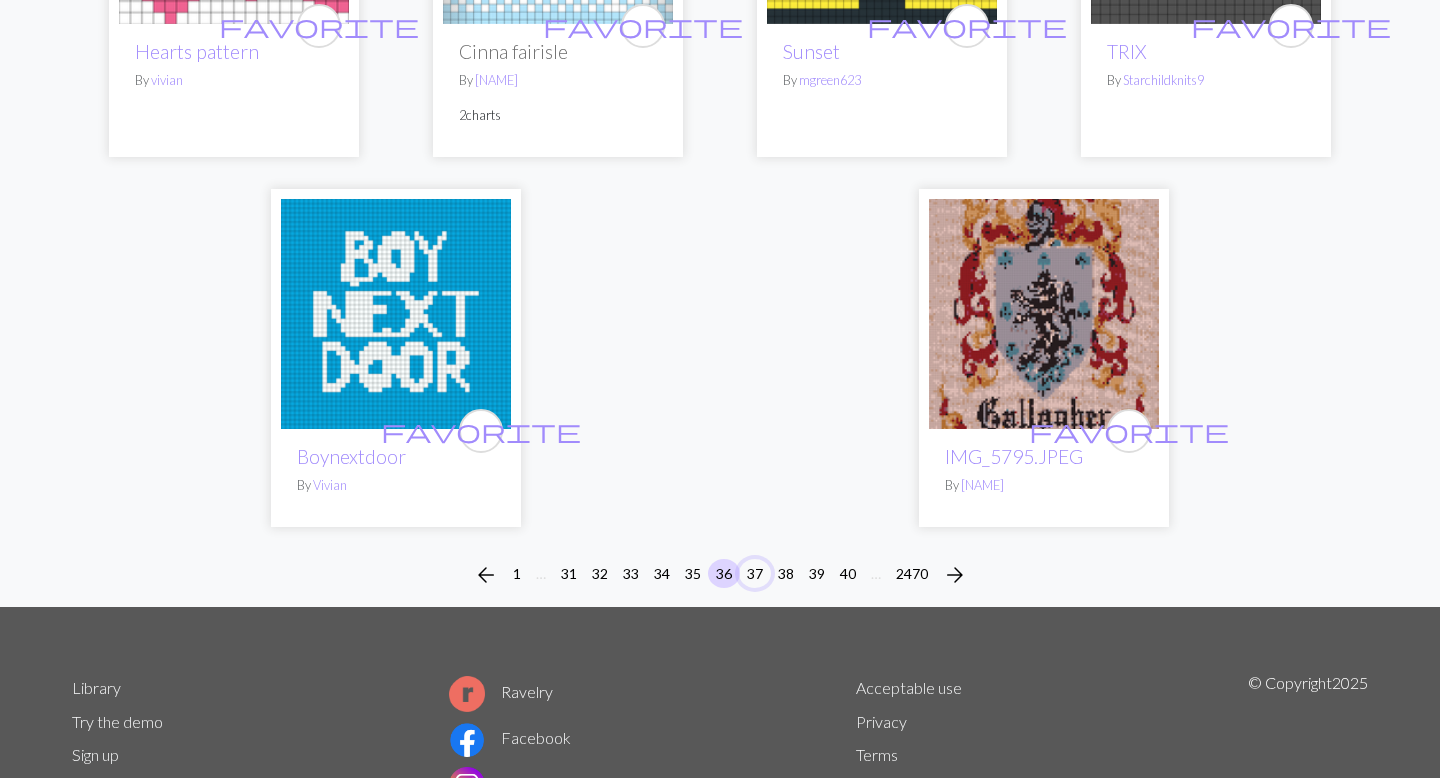 click on "37" at bounding box center (755, 573) 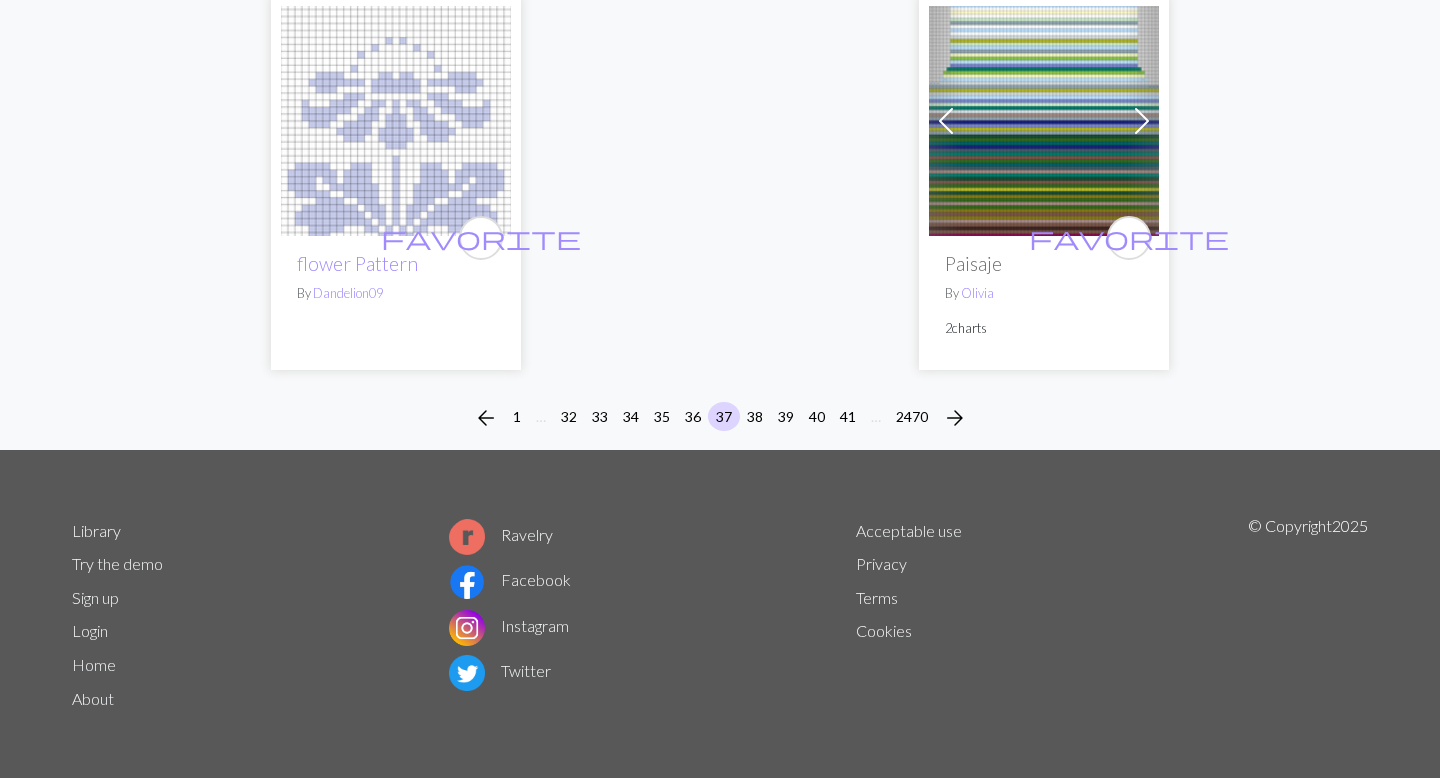 scroll, scrollTop: 5209, scrollLeft: 0, axis: vertical 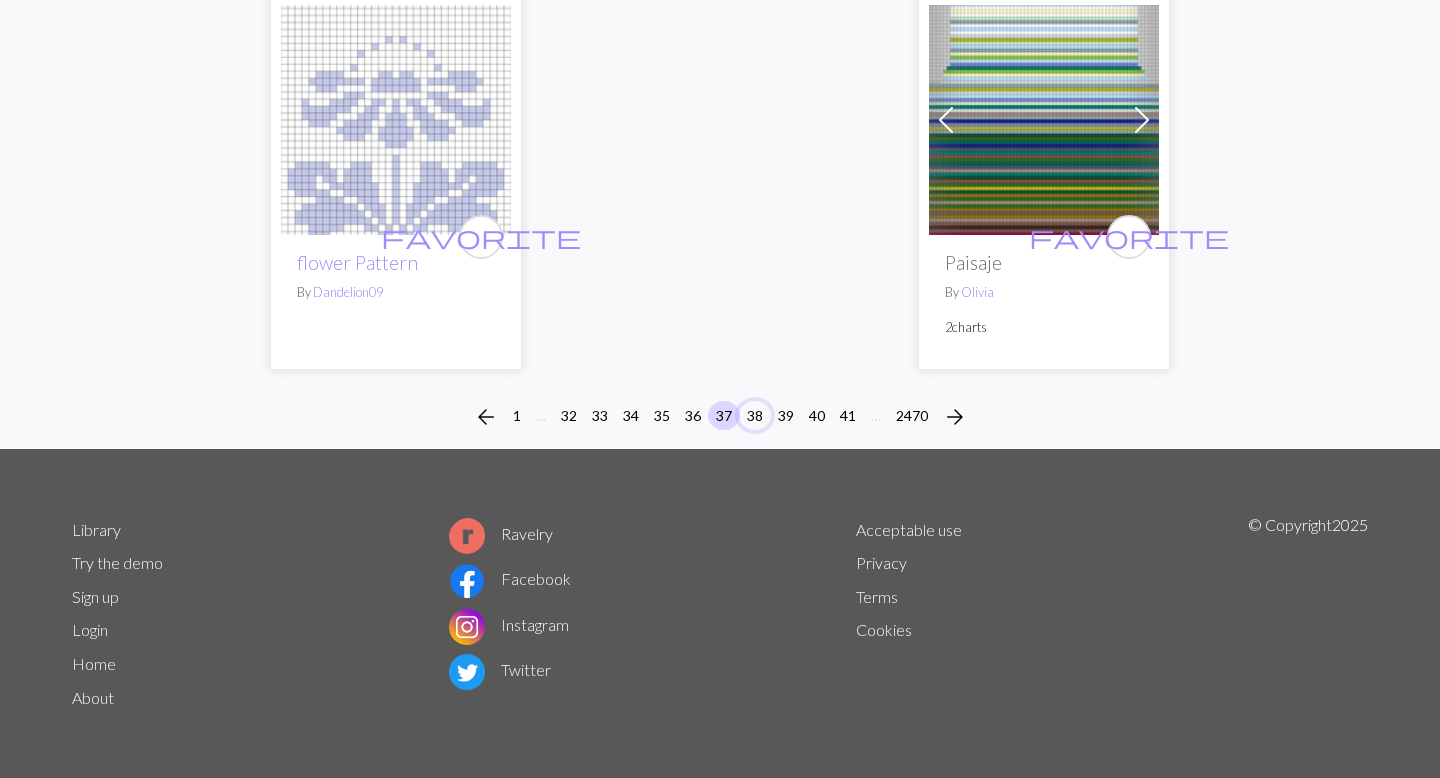 click on "38" at bounding box center (755, 415) 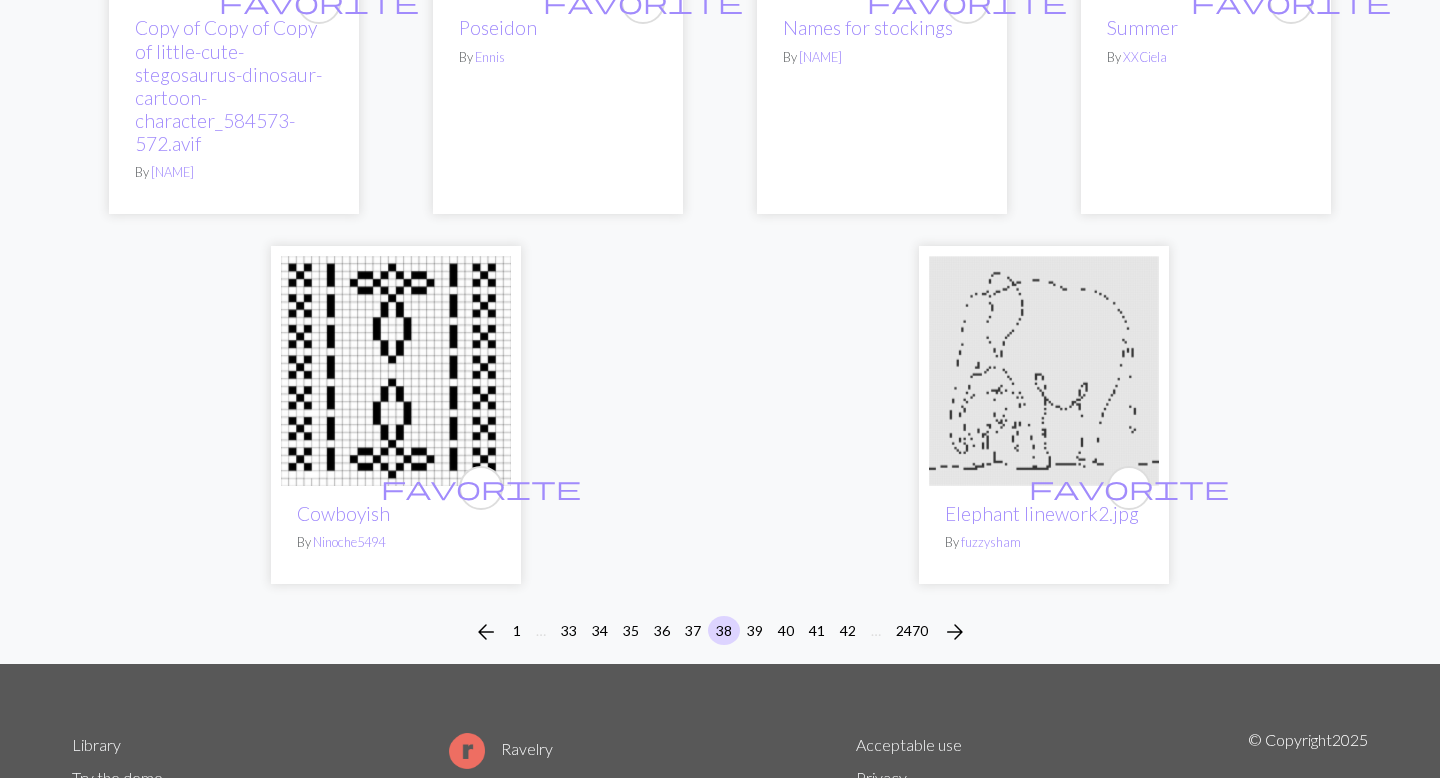 scroll, scrollTop: 5032, scrollLeft: 0, axis: vertical 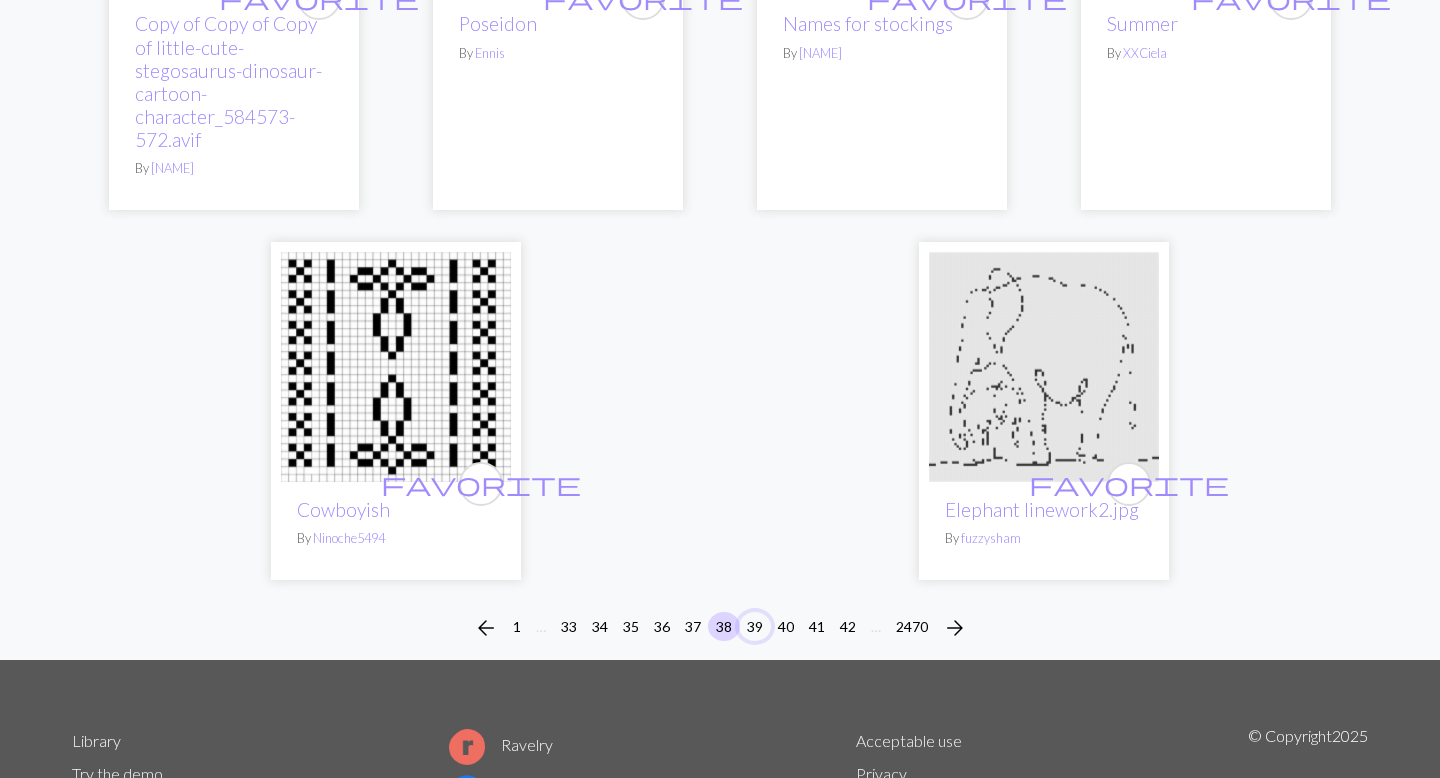 click on "39" at bounding box center (755, 626) 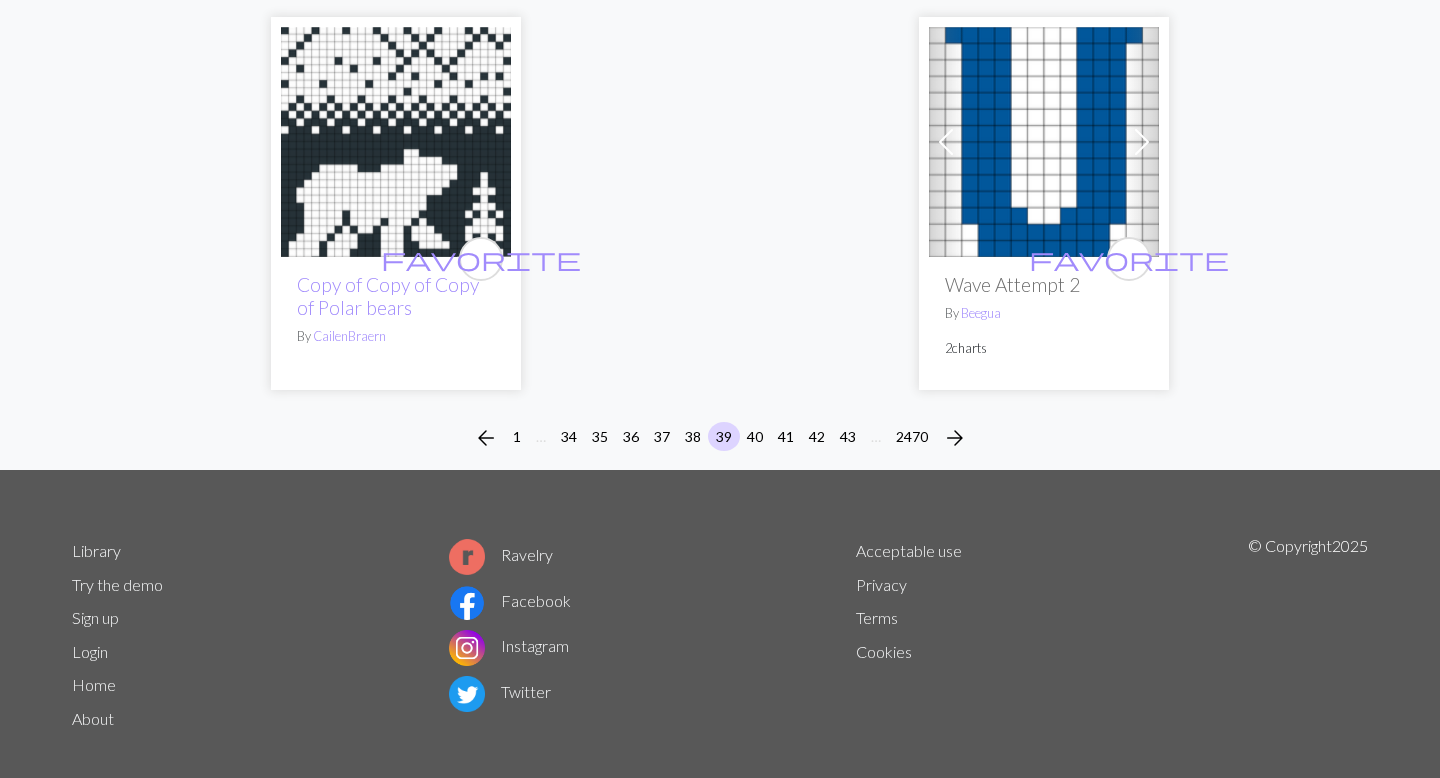 scroll, scrollTop: 5293, scrollLeft: 0, axis: vertical 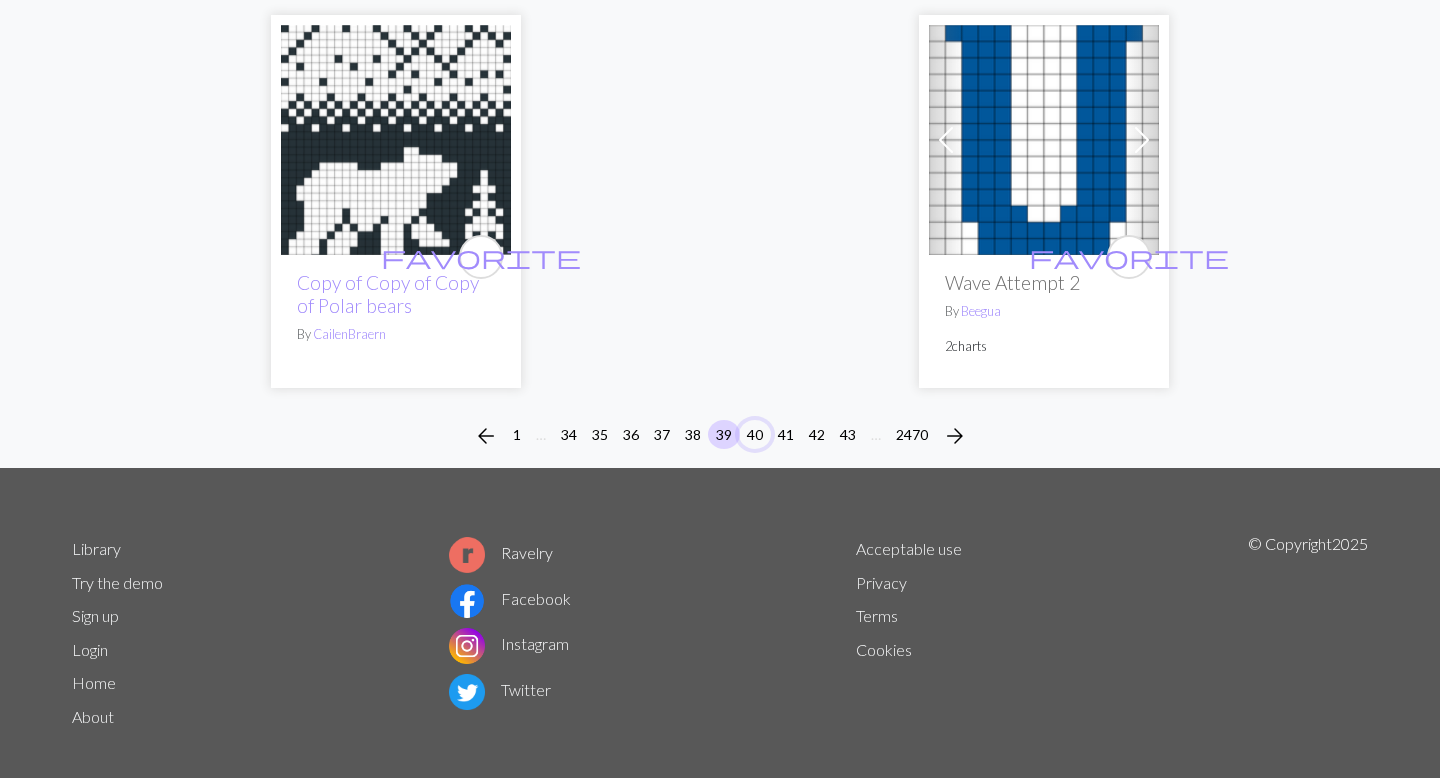 click on "40" at bounding box center (755, 434) 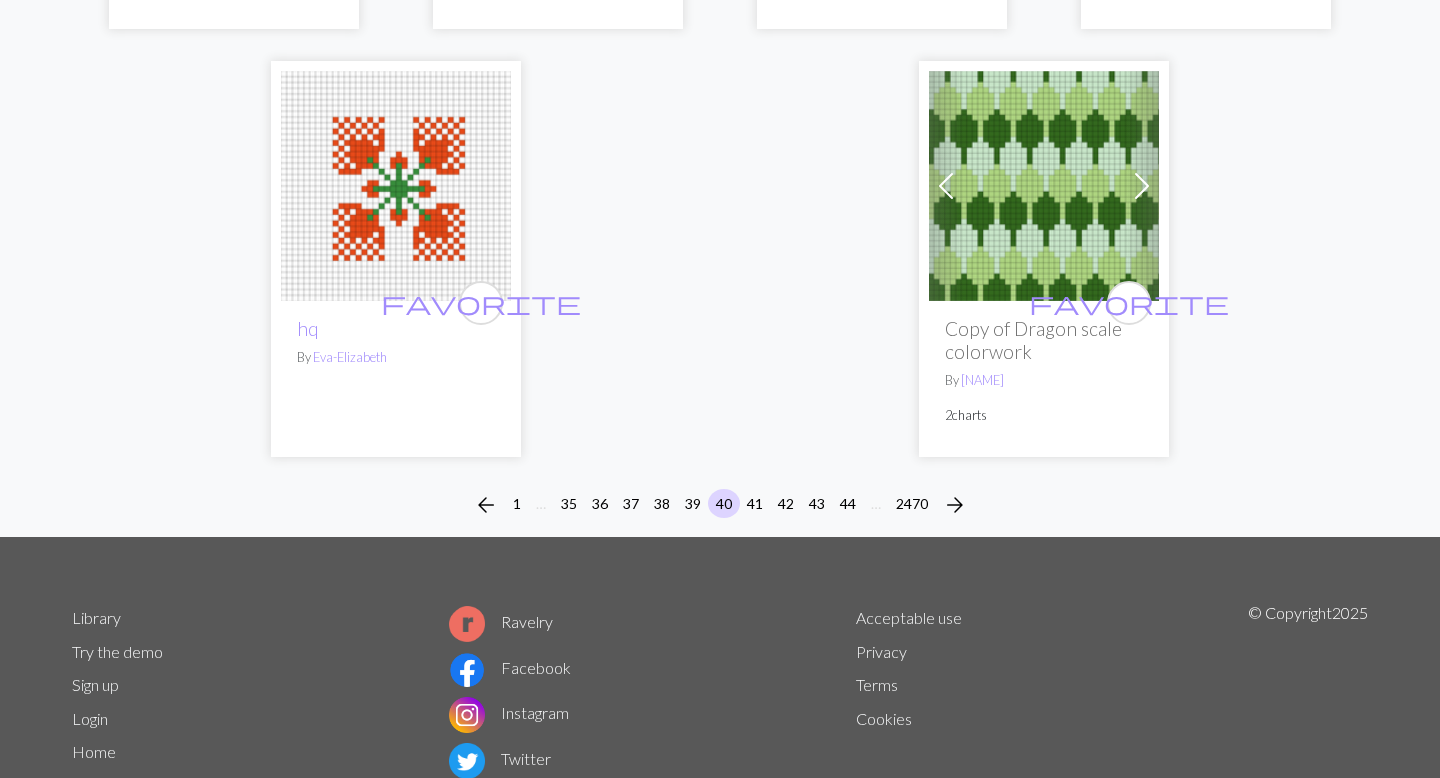 scroll, scrollTop: 5272, scrollLeft: 0, axis: vertical 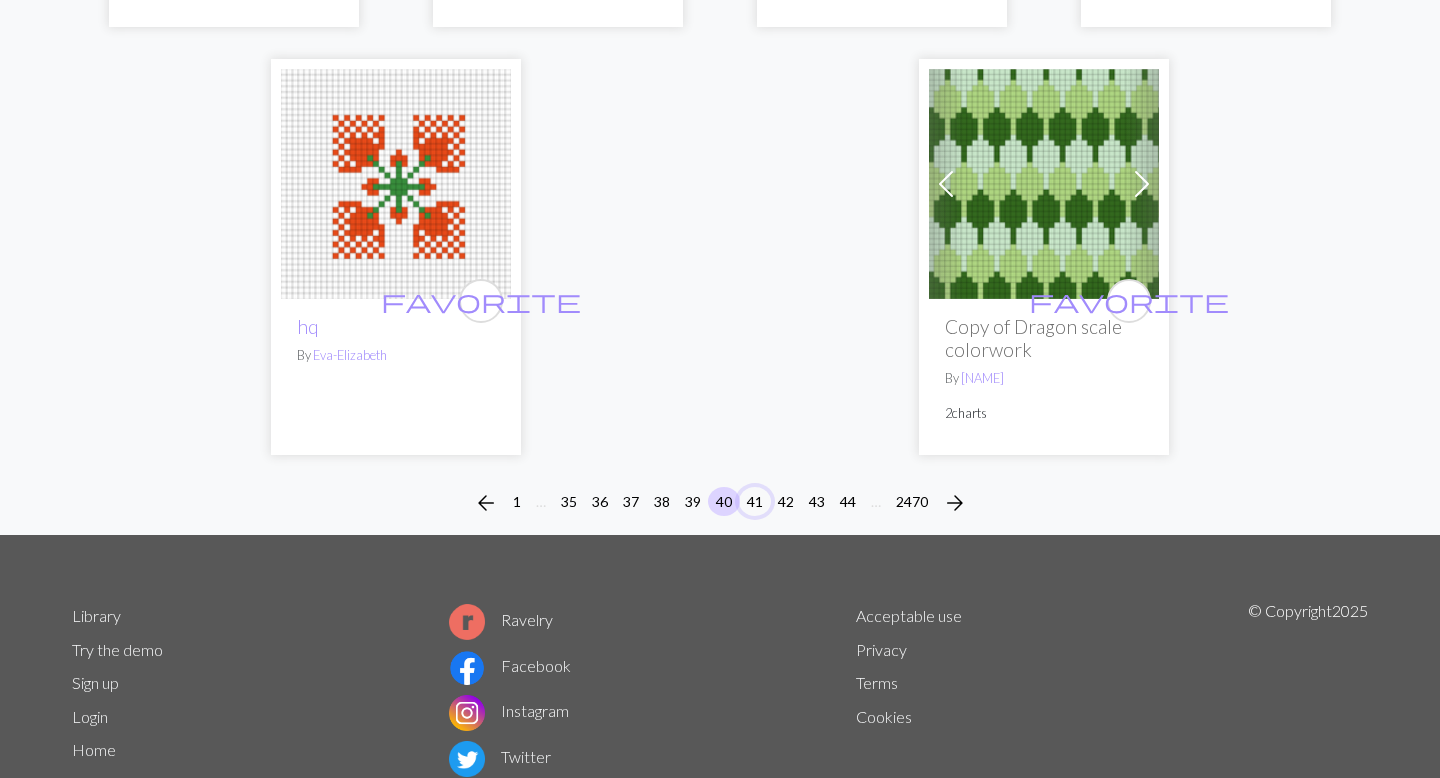 click on "41" at bounding box center [755, 501] 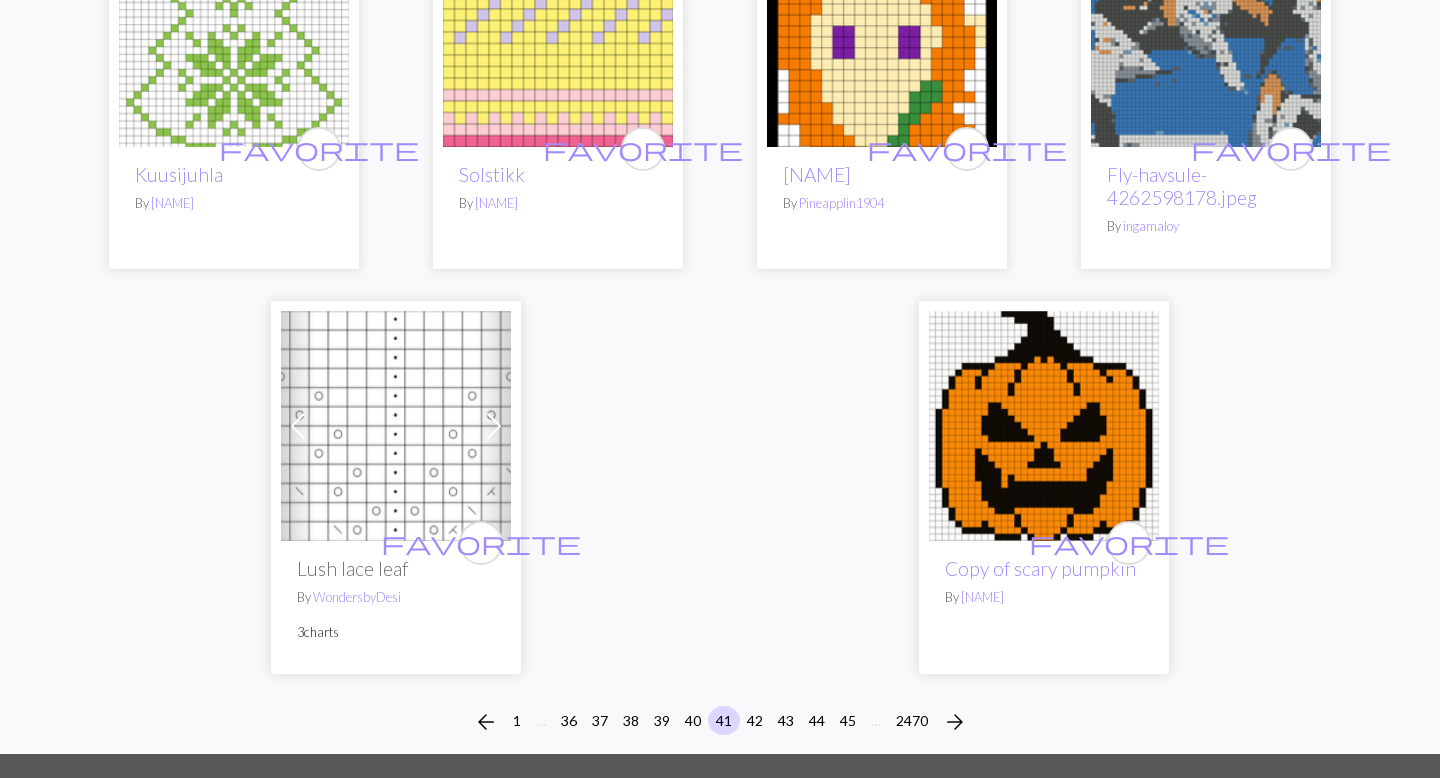 scroll, scrollTop: 4681, scrollLeft: 0, axis: vertical 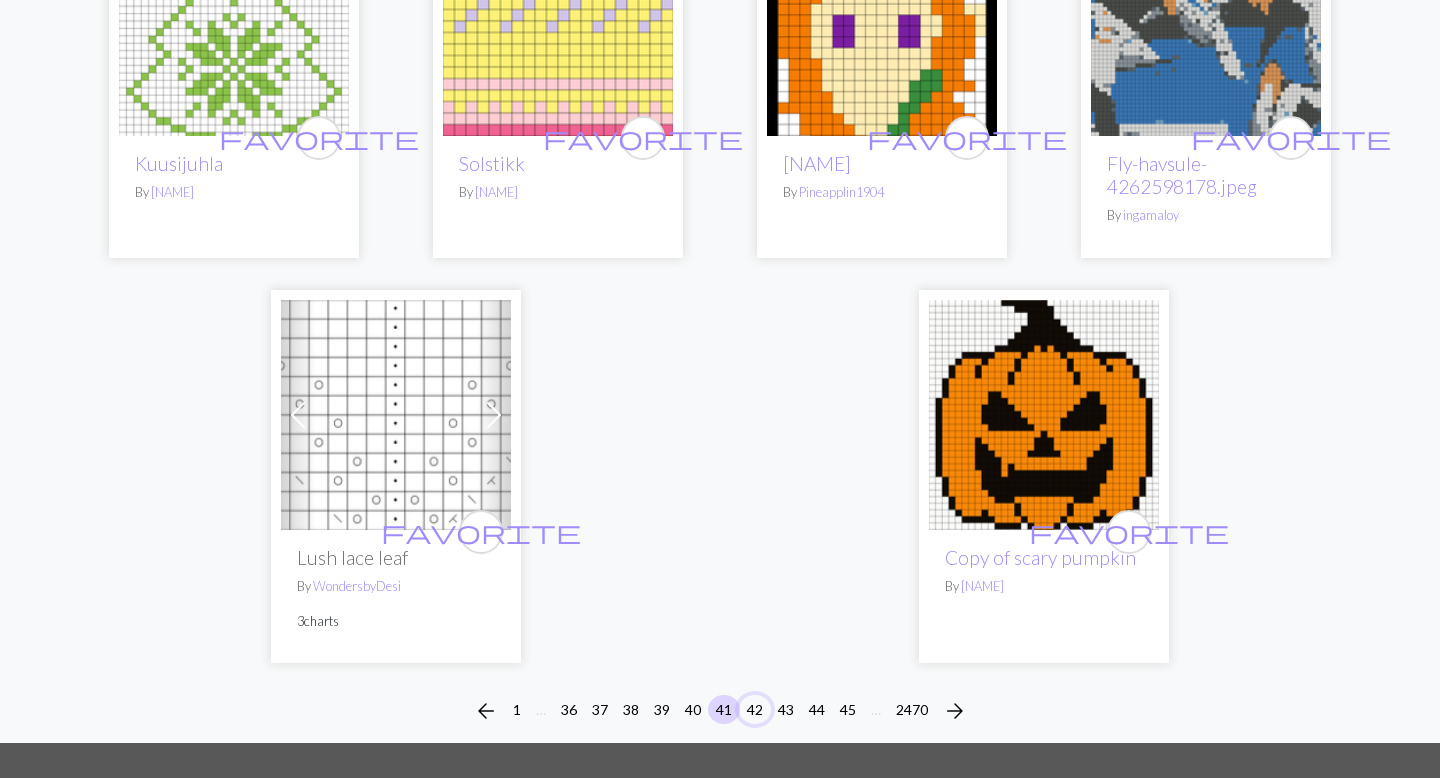 click on "42" at bounding box center (755, 709) 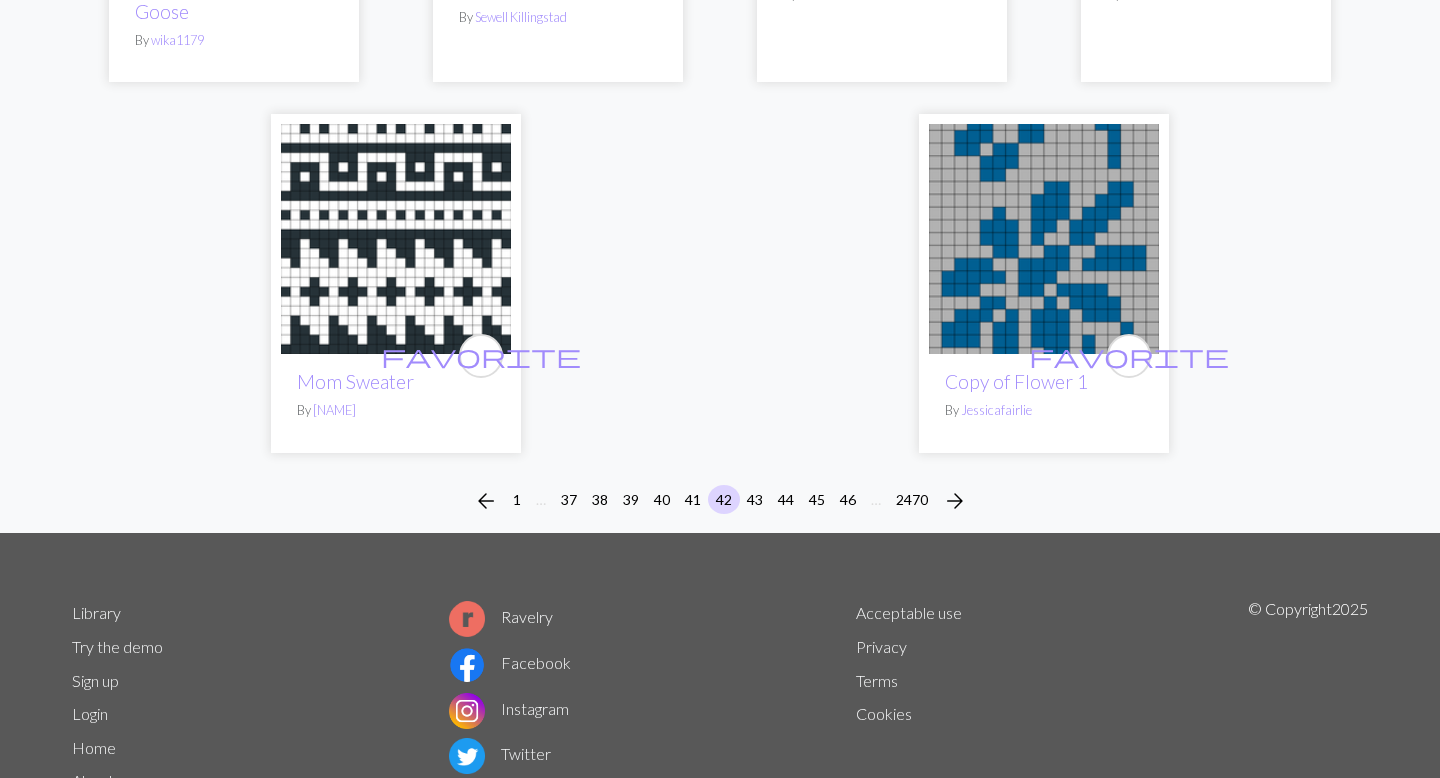 scroll, scrollTop: 5072, scrollLeft: 0, axis: vertical 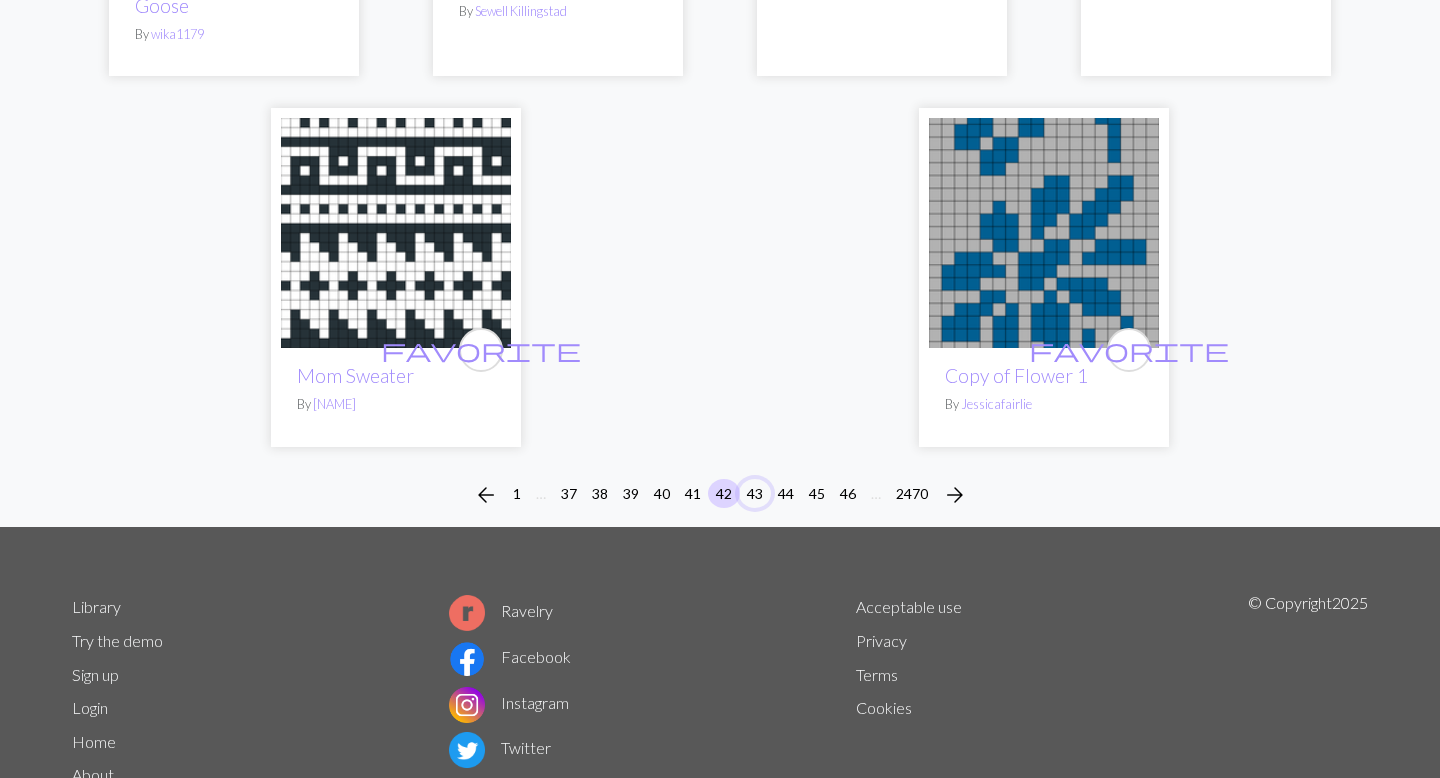click on "43" at bounding box center [755, 493] 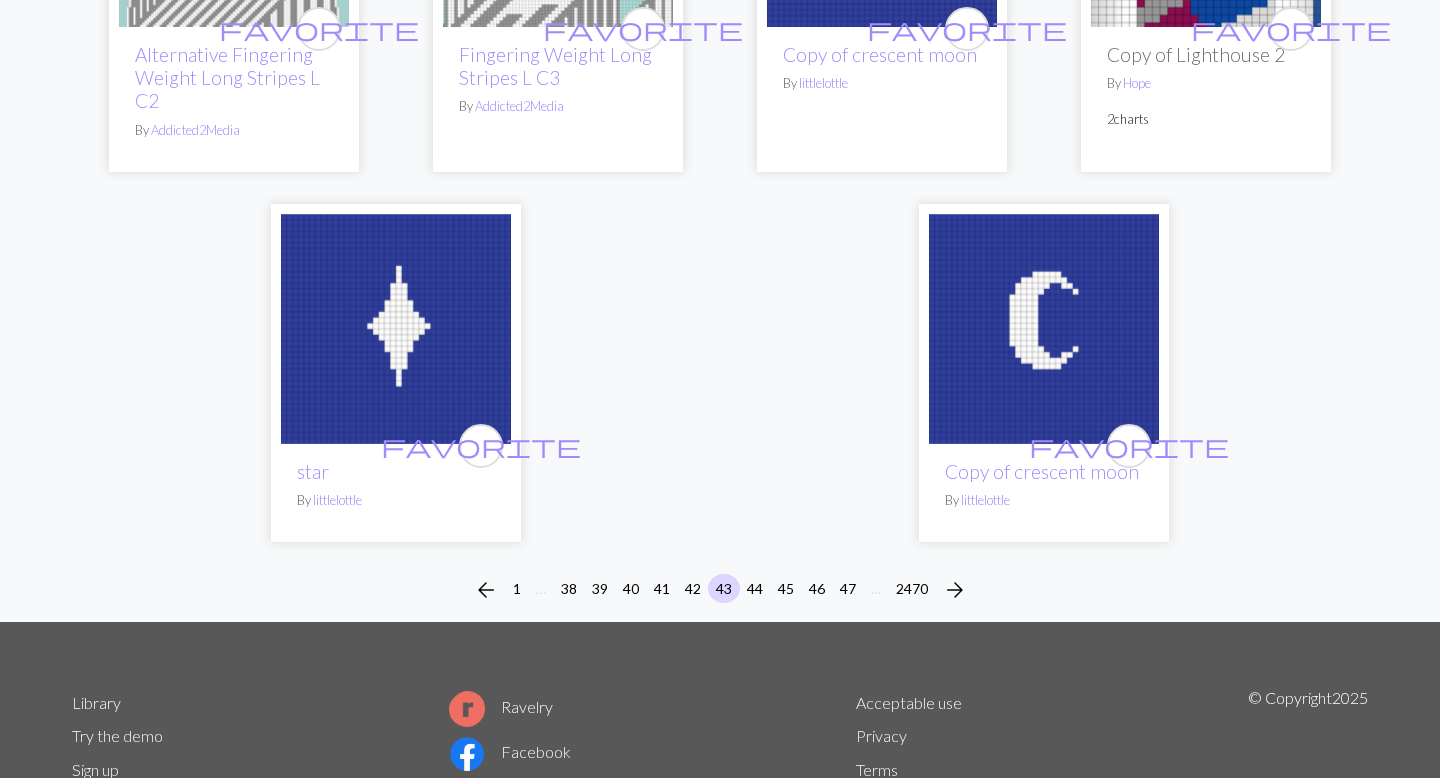 scroll, scrollTop: 5027, scrollLeft: 0, axis: vertical 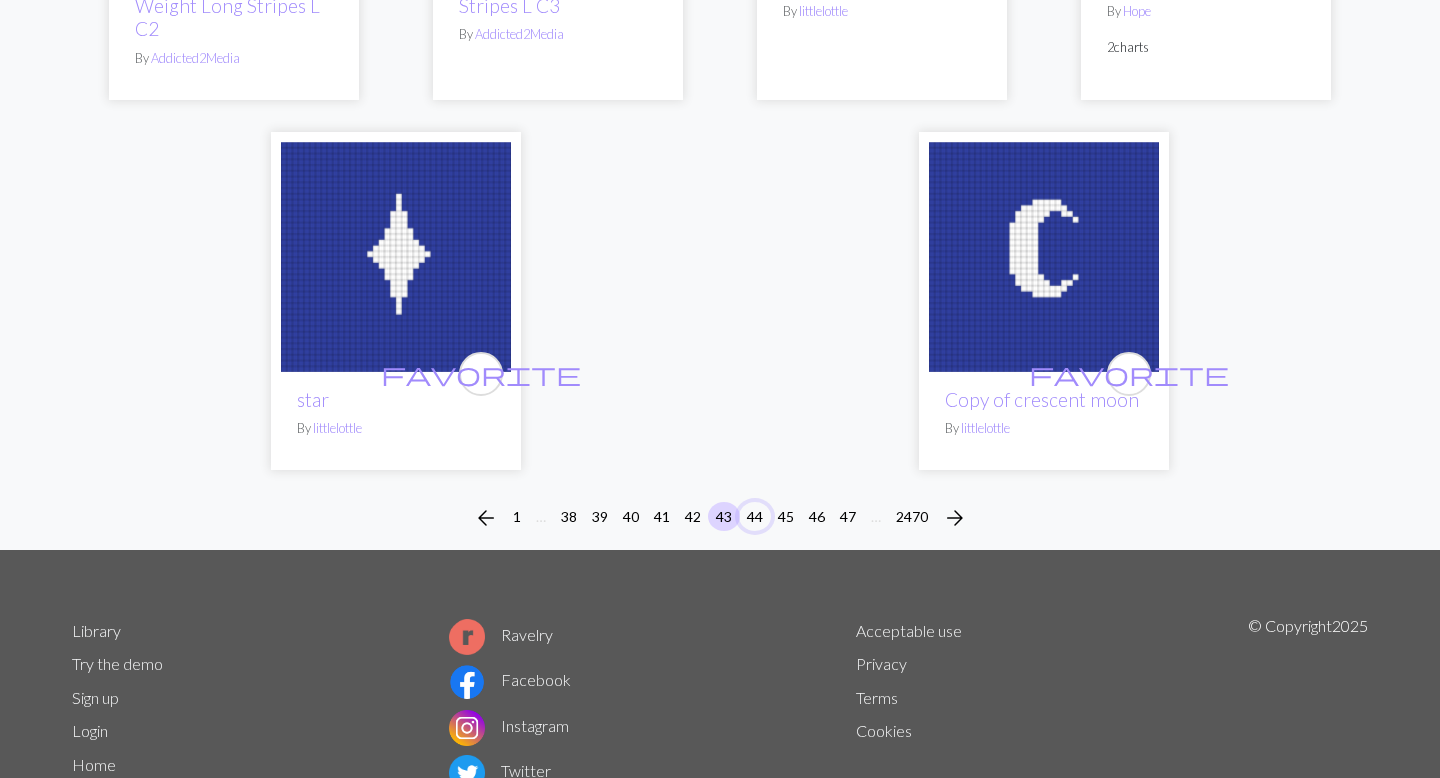 click on "44" at bounding box center (755, 516) 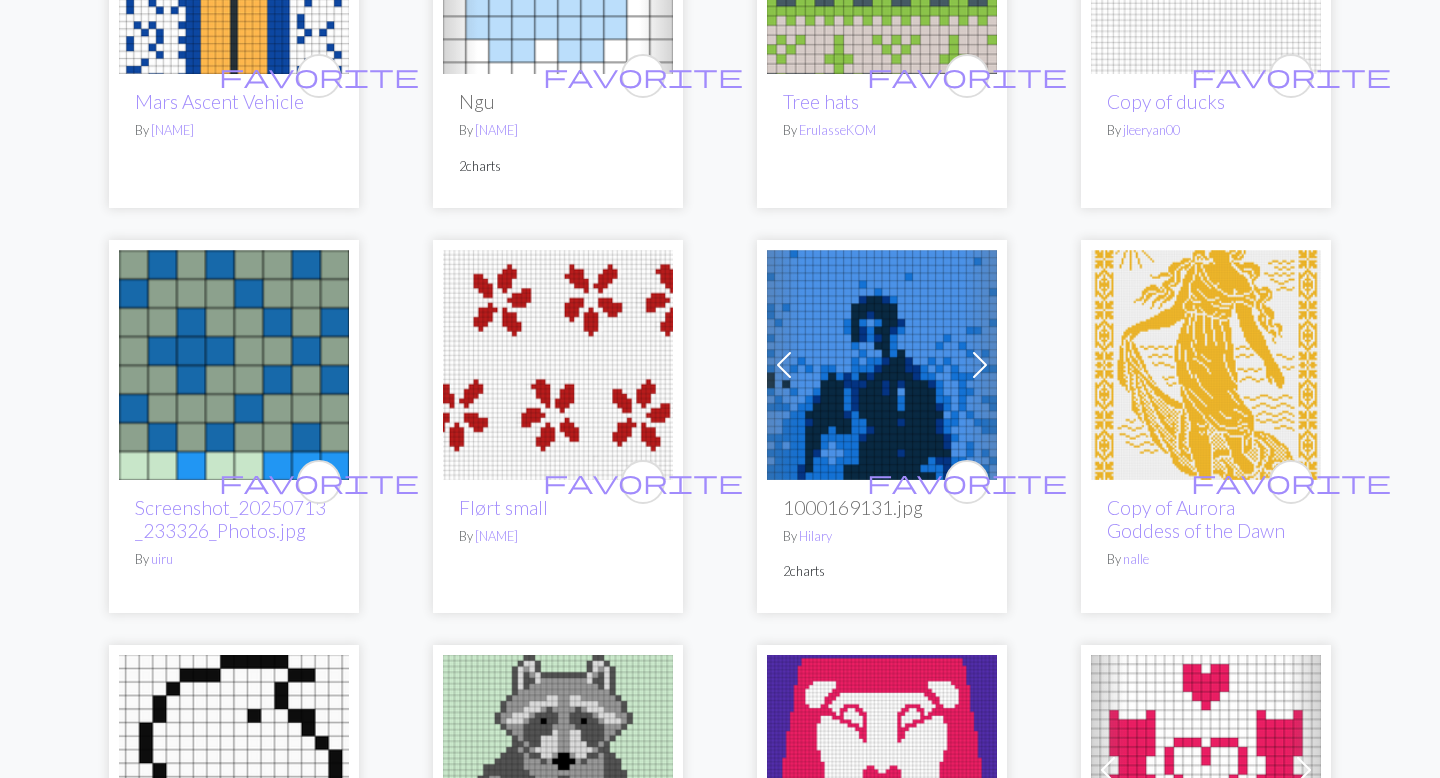 scroll, scrollTop: 818, scrollLeft: 0, axis: vertical 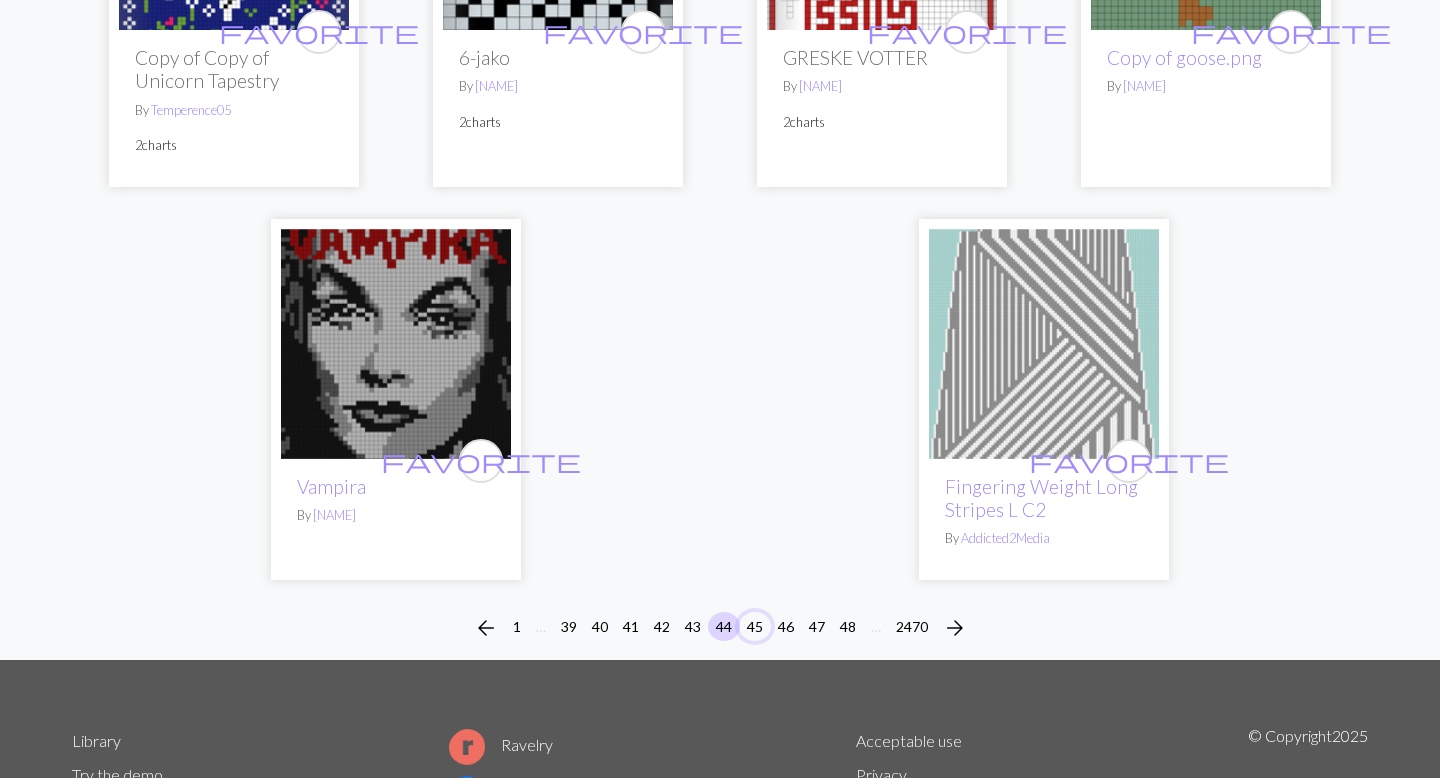 click on "45" at bounding box center [755, 626] 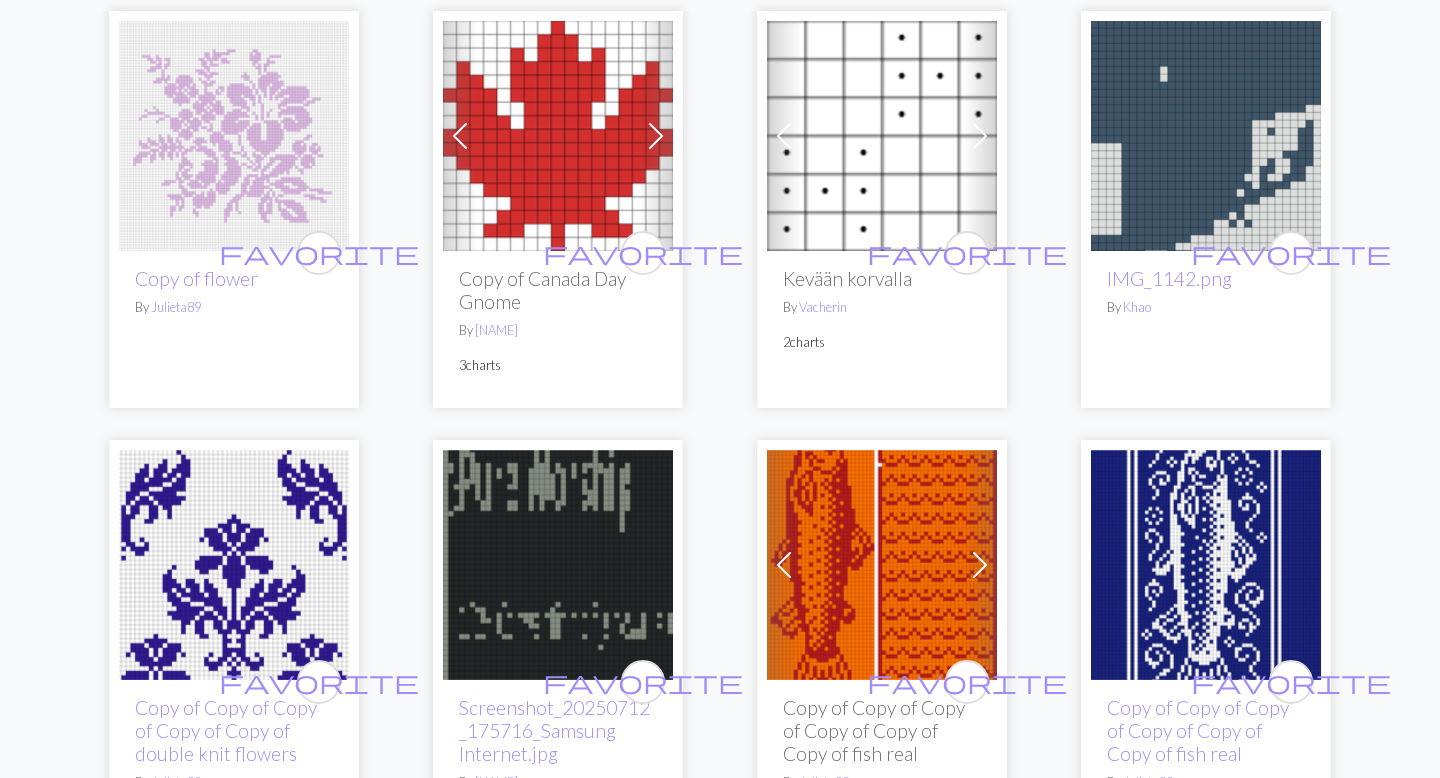 scroll, scrollTop: 3836, scrollLeft: 0, axis: vertical 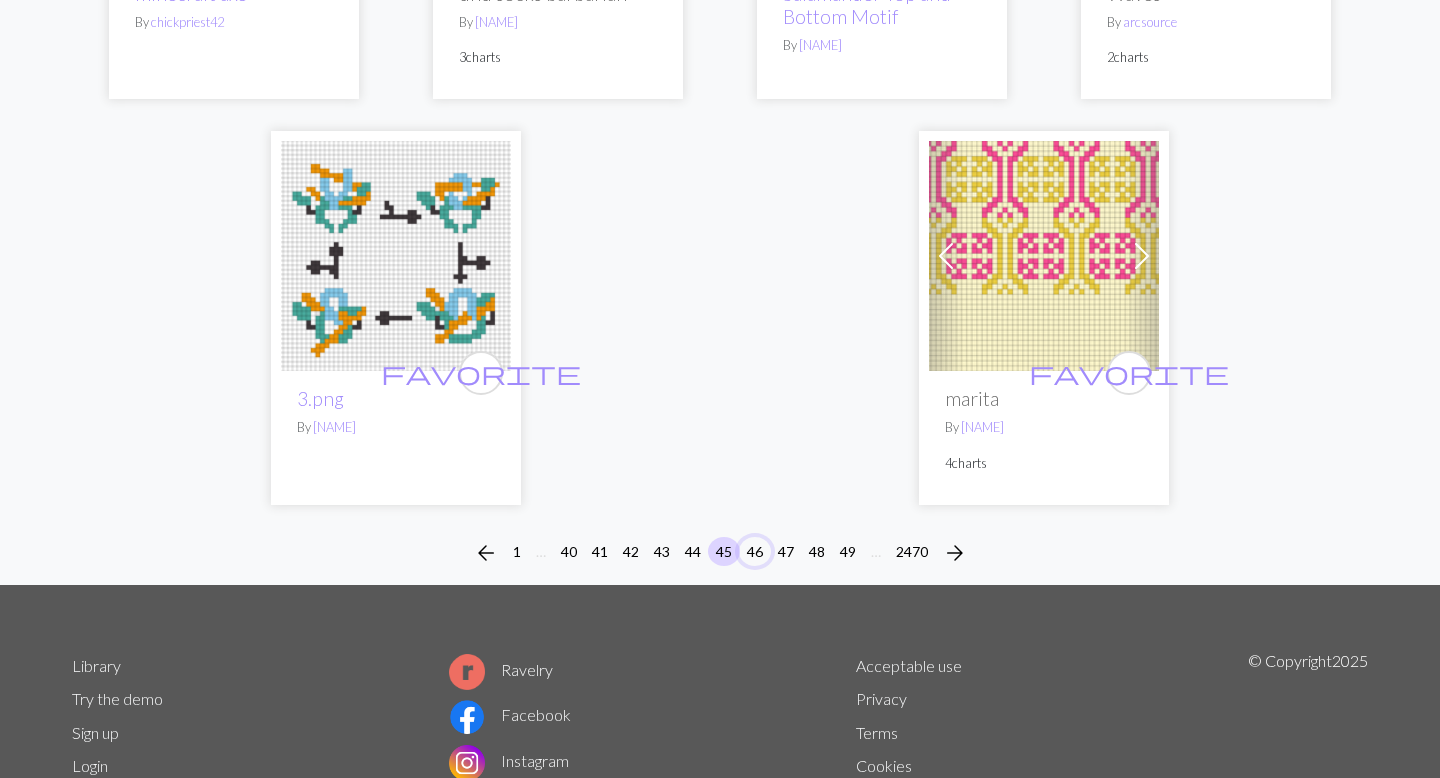 click on "46" at bounding box center [755, 551] 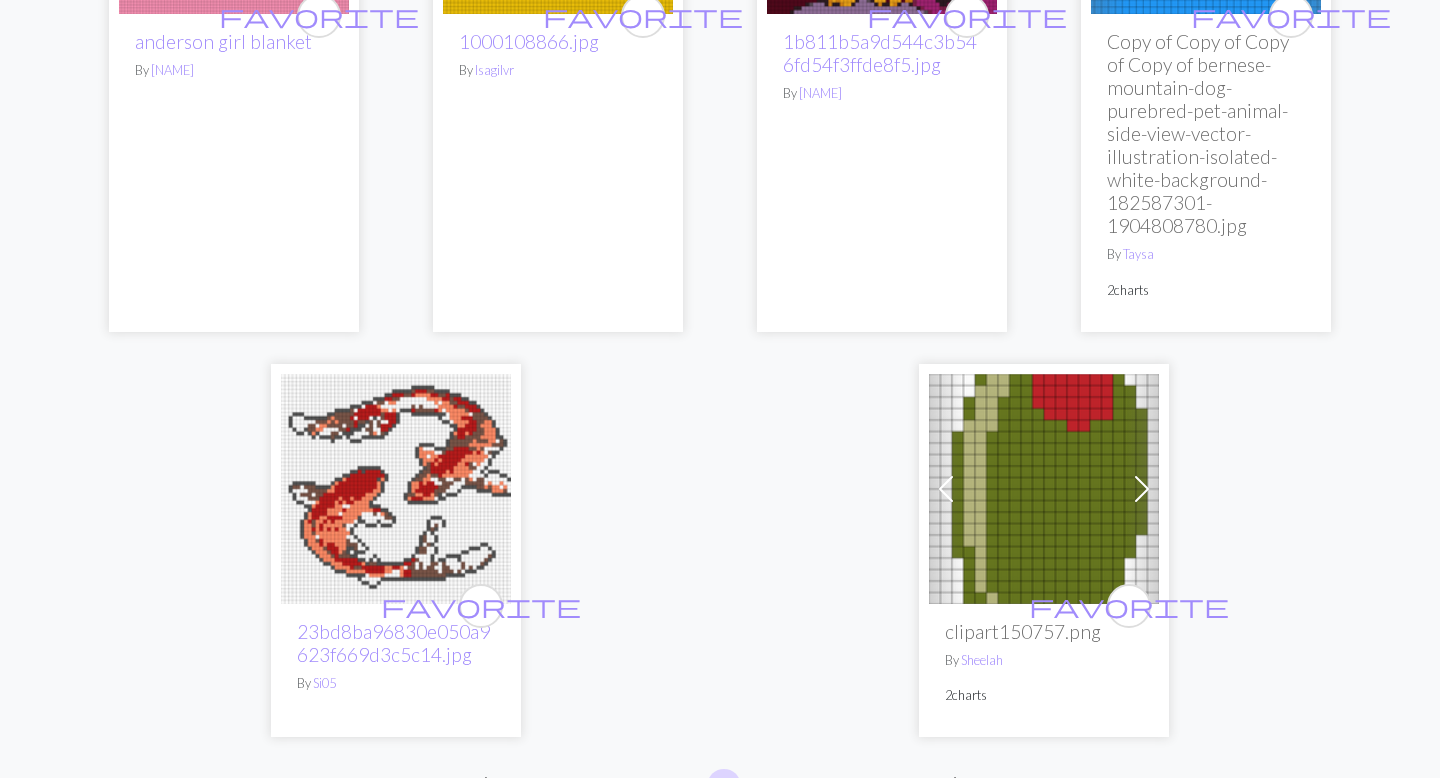scroll, scrollTop: 5254, scrollLeft: 0, axis: vertical 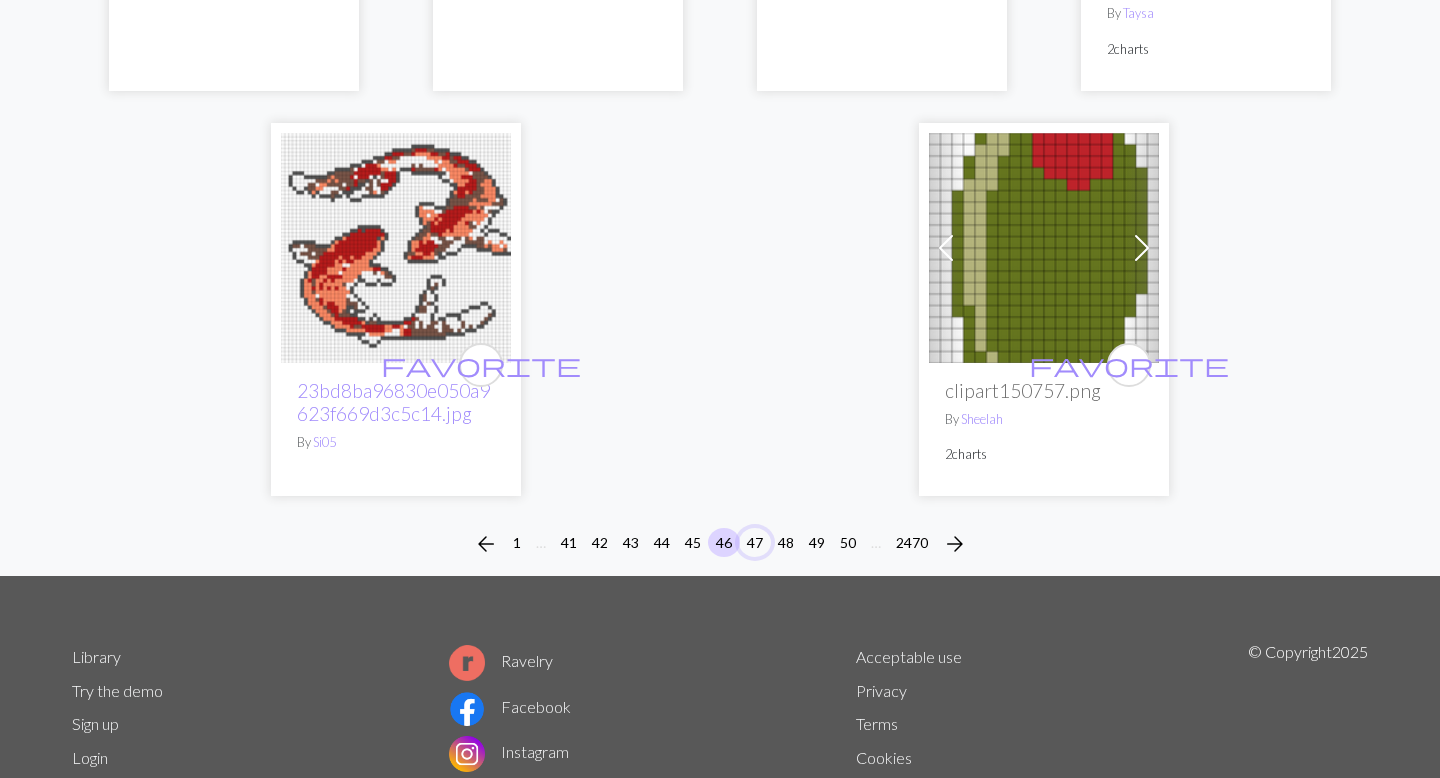 click on "47" at bounding box center [755, 542] 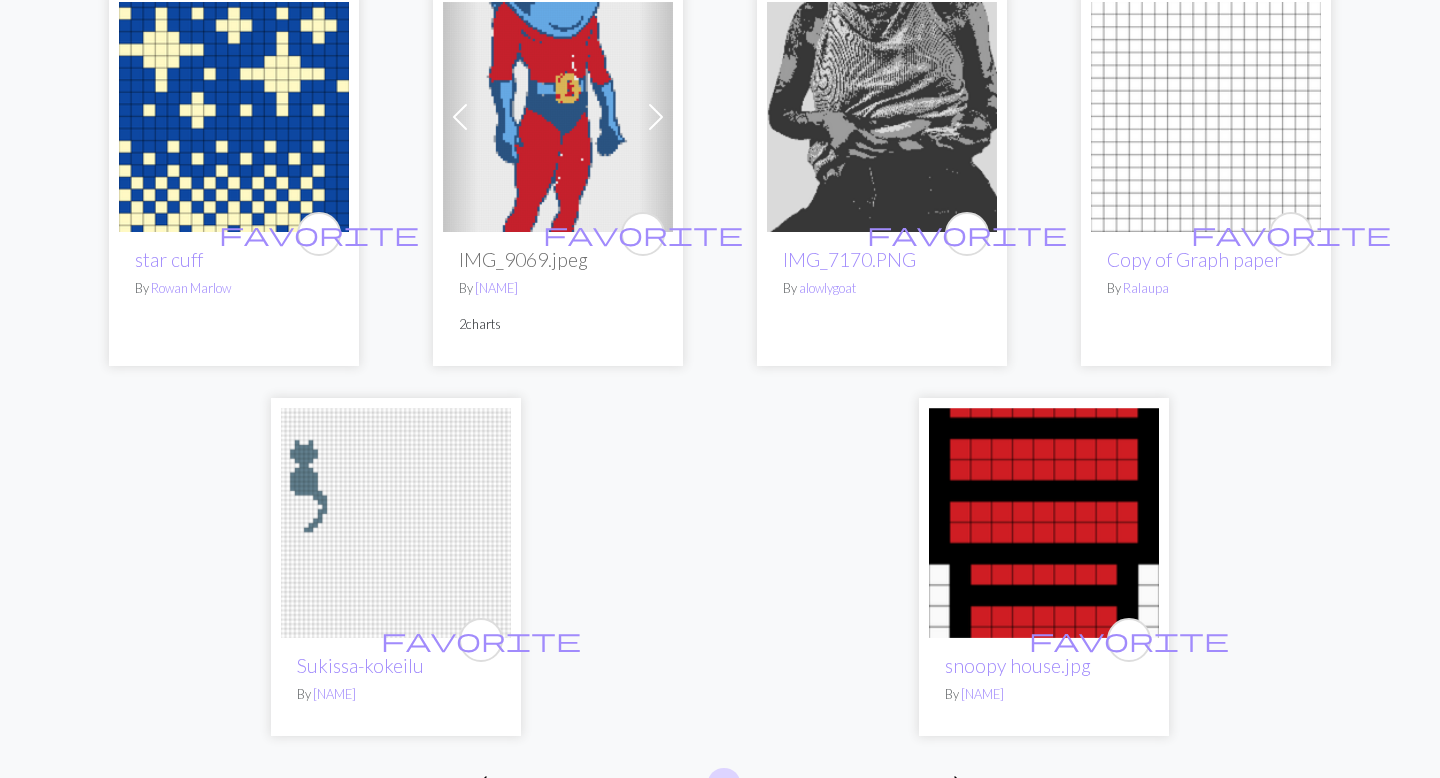 scroll, scrollTop: 5198, scrollLeft: 0, axis: vertical 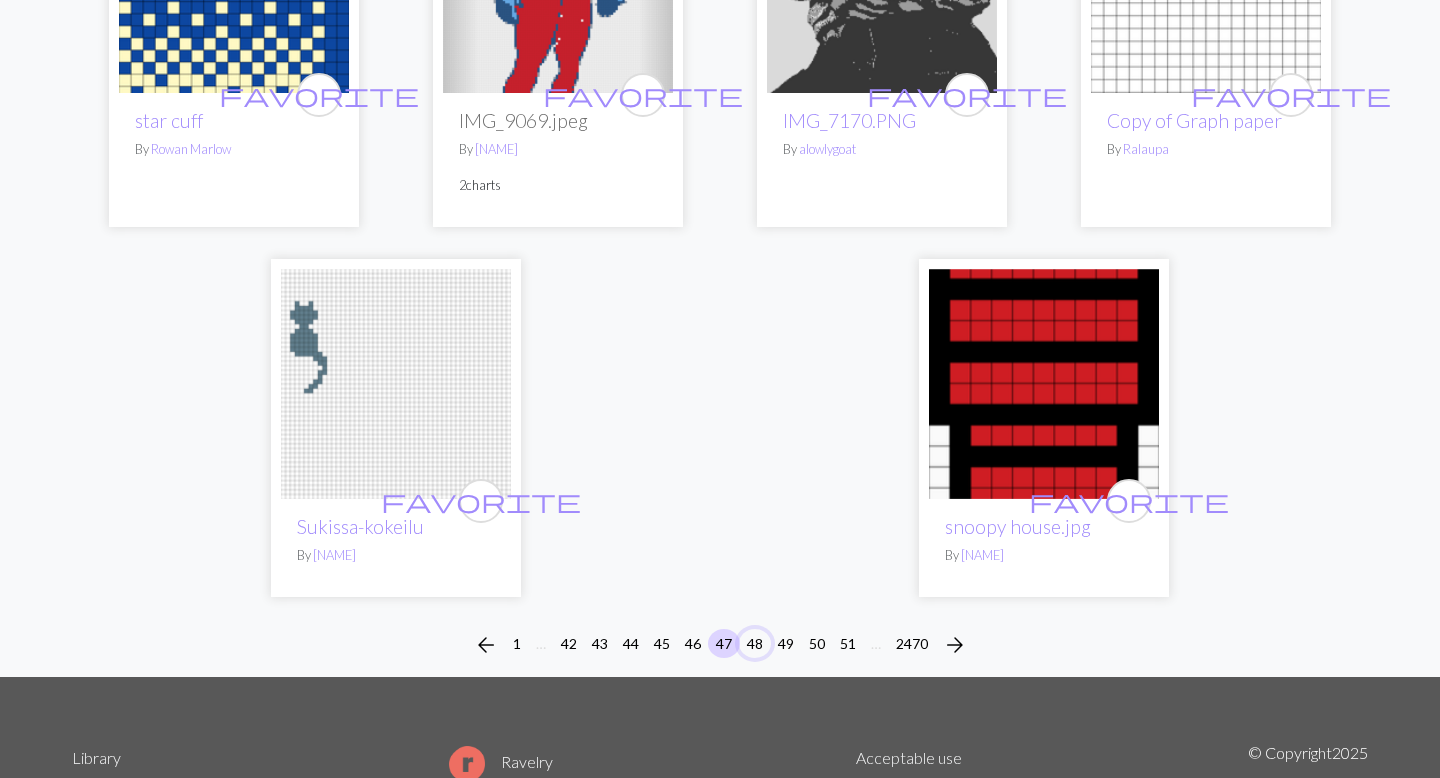 click on "48" at bounding box center [755, 643] 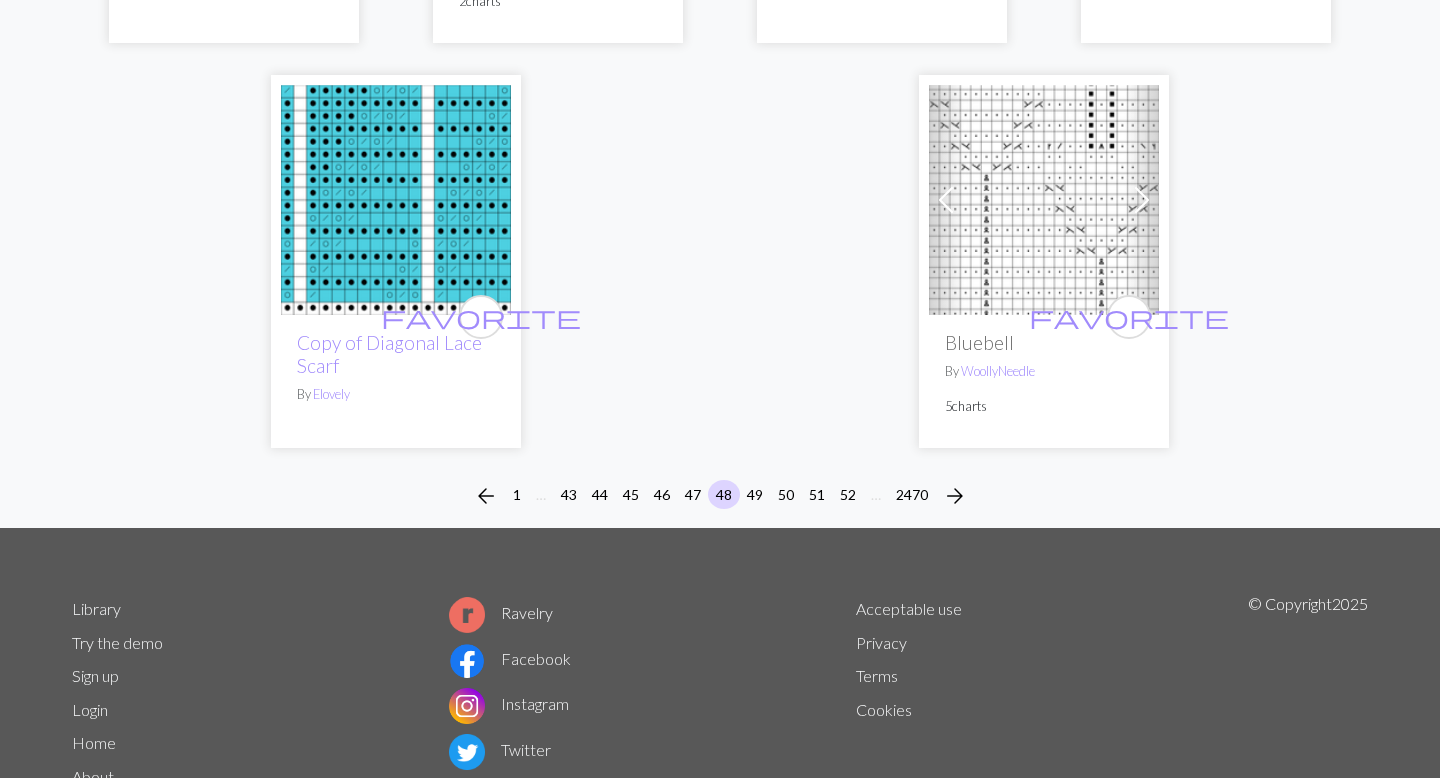 scroll, scrollTop: 5132, scrollLeft: 0, axis: vertical 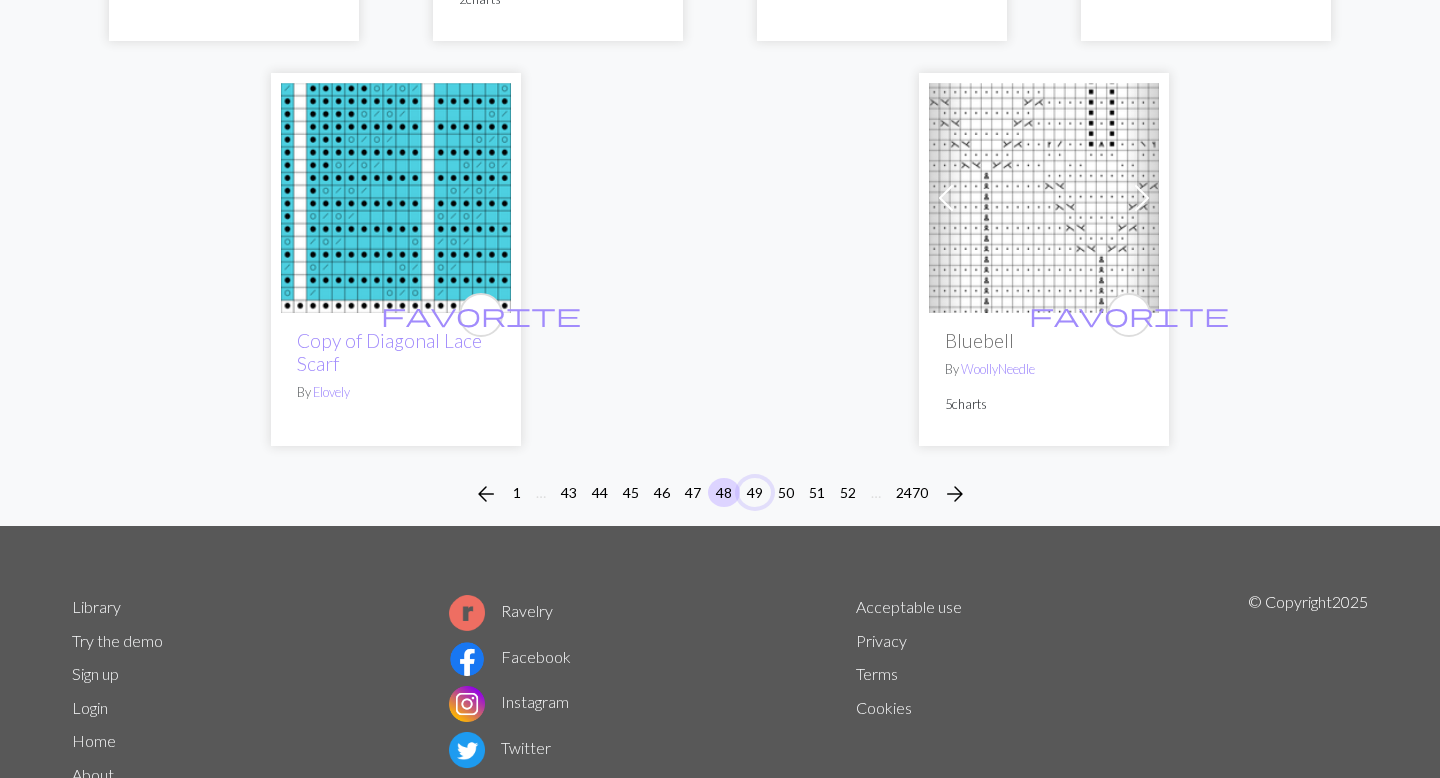 click on "49" at bounding box center [755, 492] 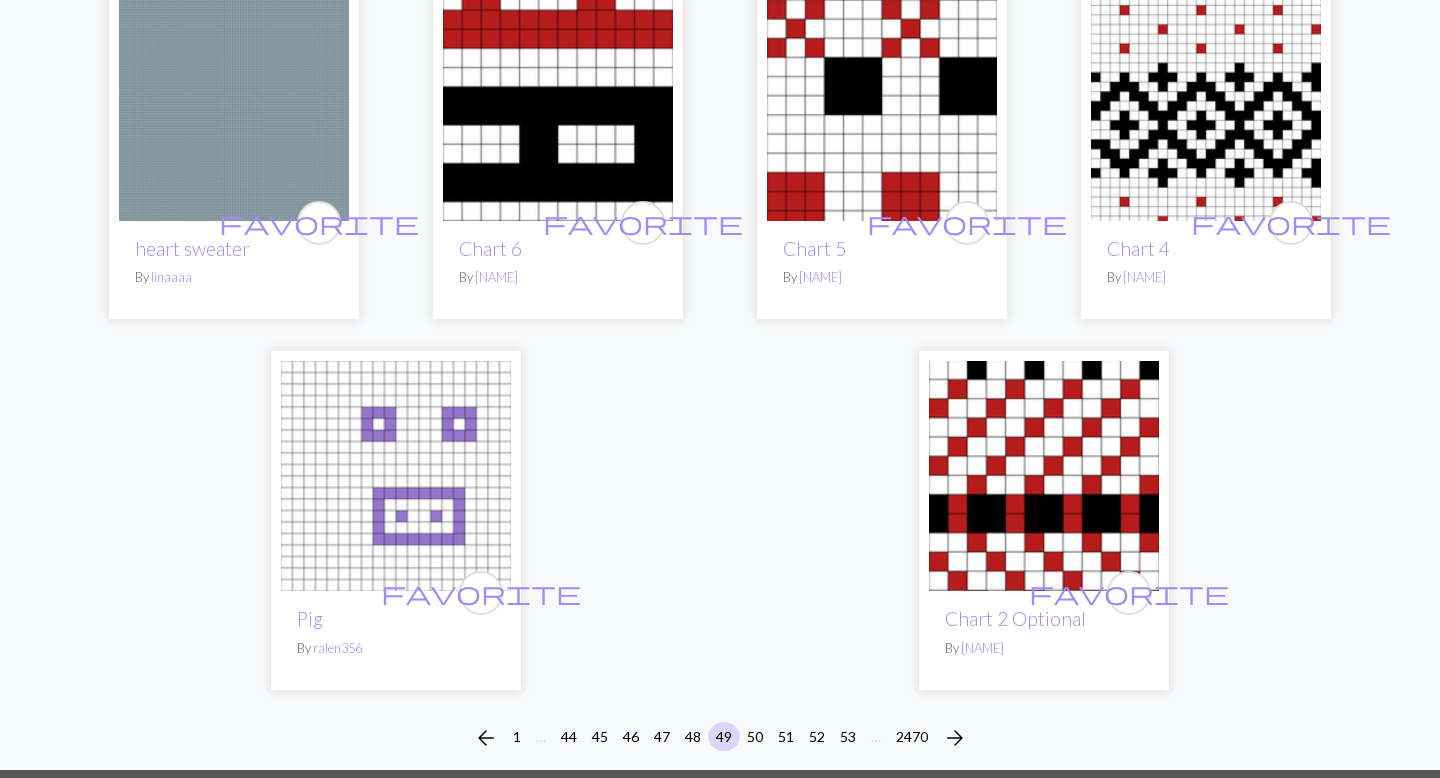 scroll, scrollTop: 5115, scrollLeft: 0, axis: vertical 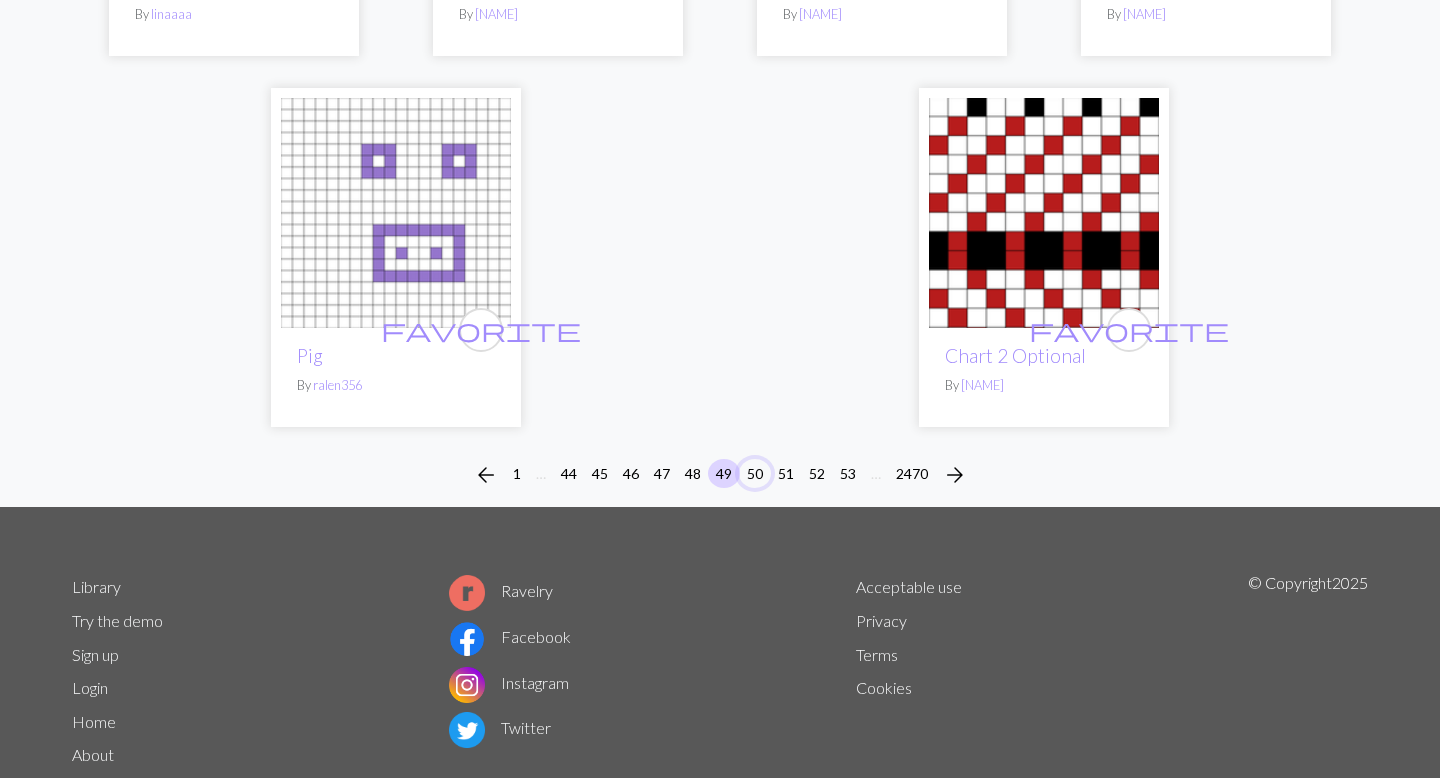 click on "50" at bounding box center [755, 473] 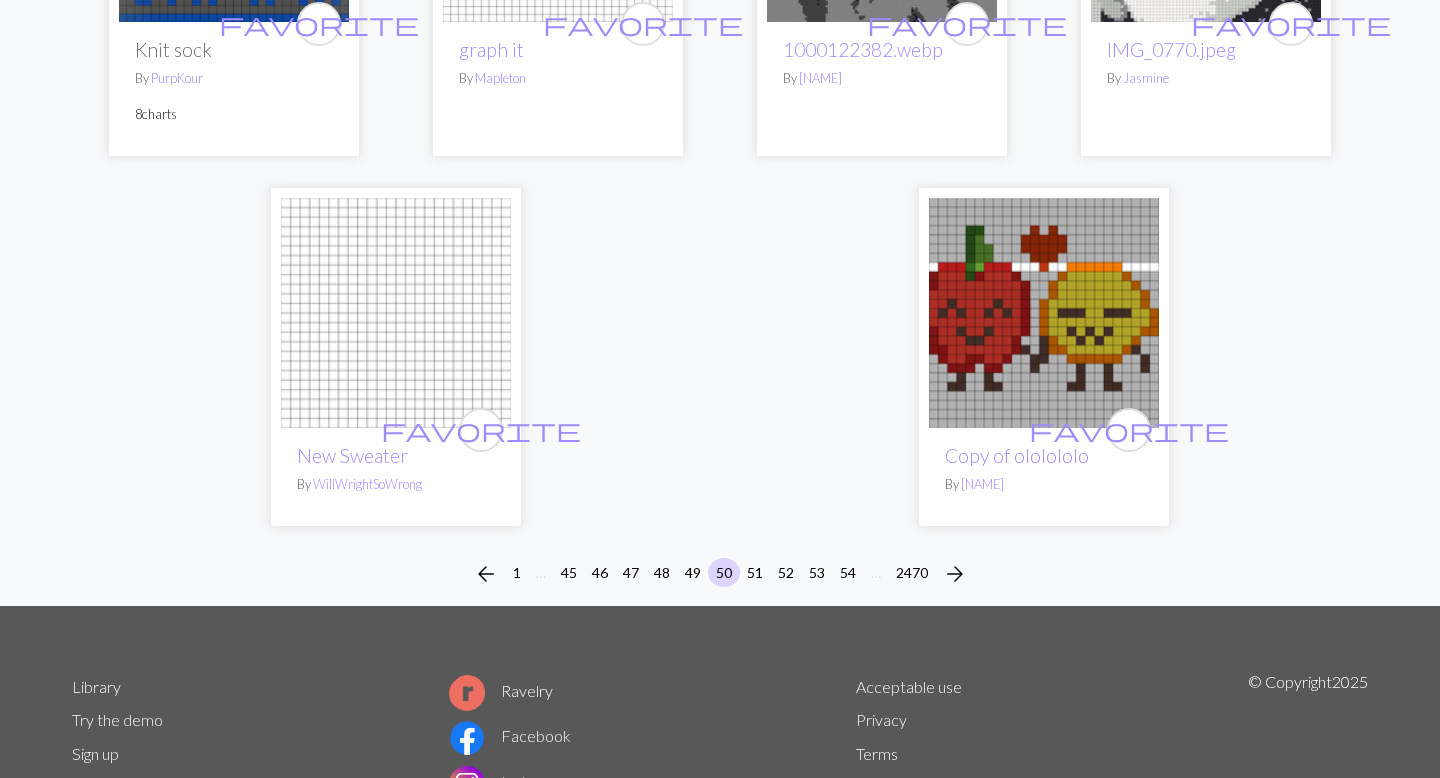 scroll, scrollTop: 5127, scrollLeft: 0, axis: vertical 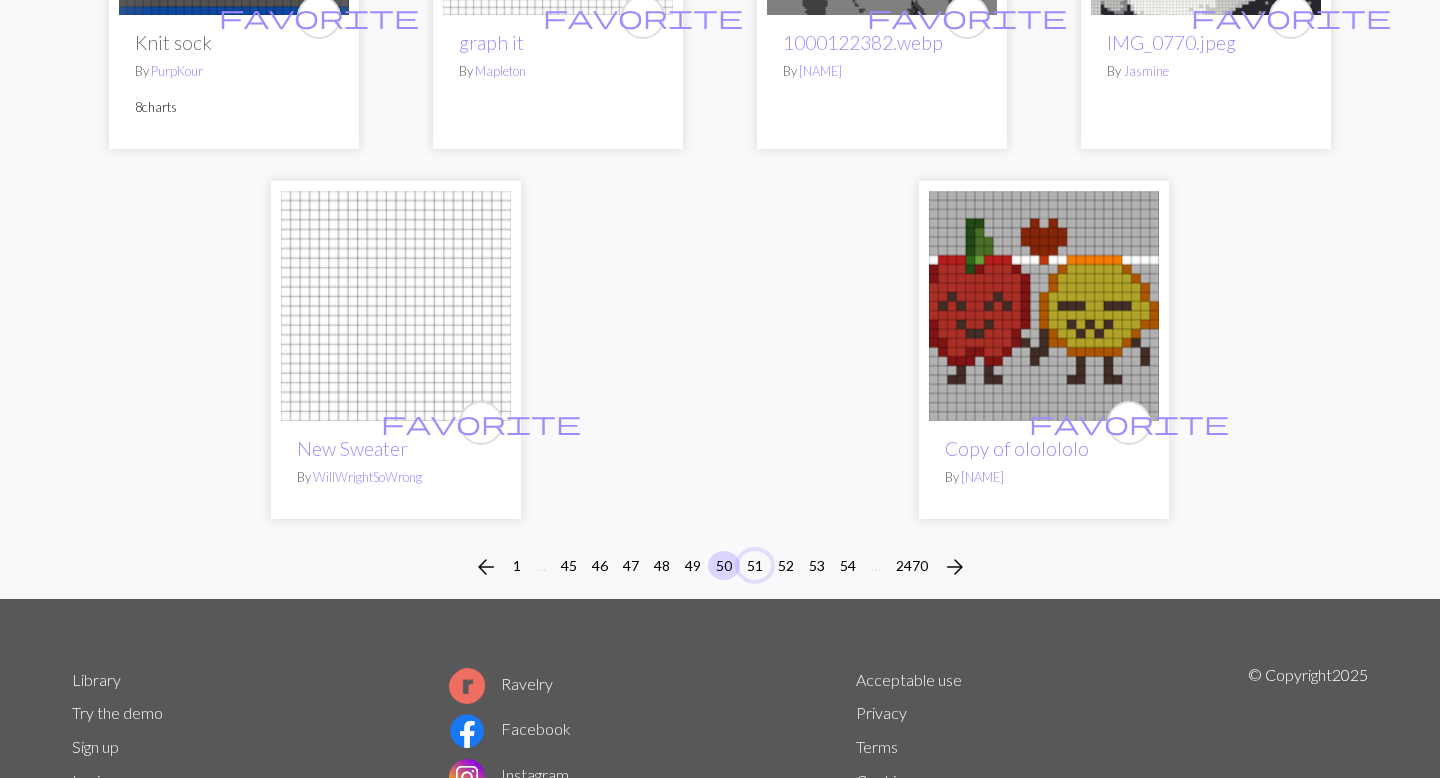 click on "51" at bounding box center (755, 565) 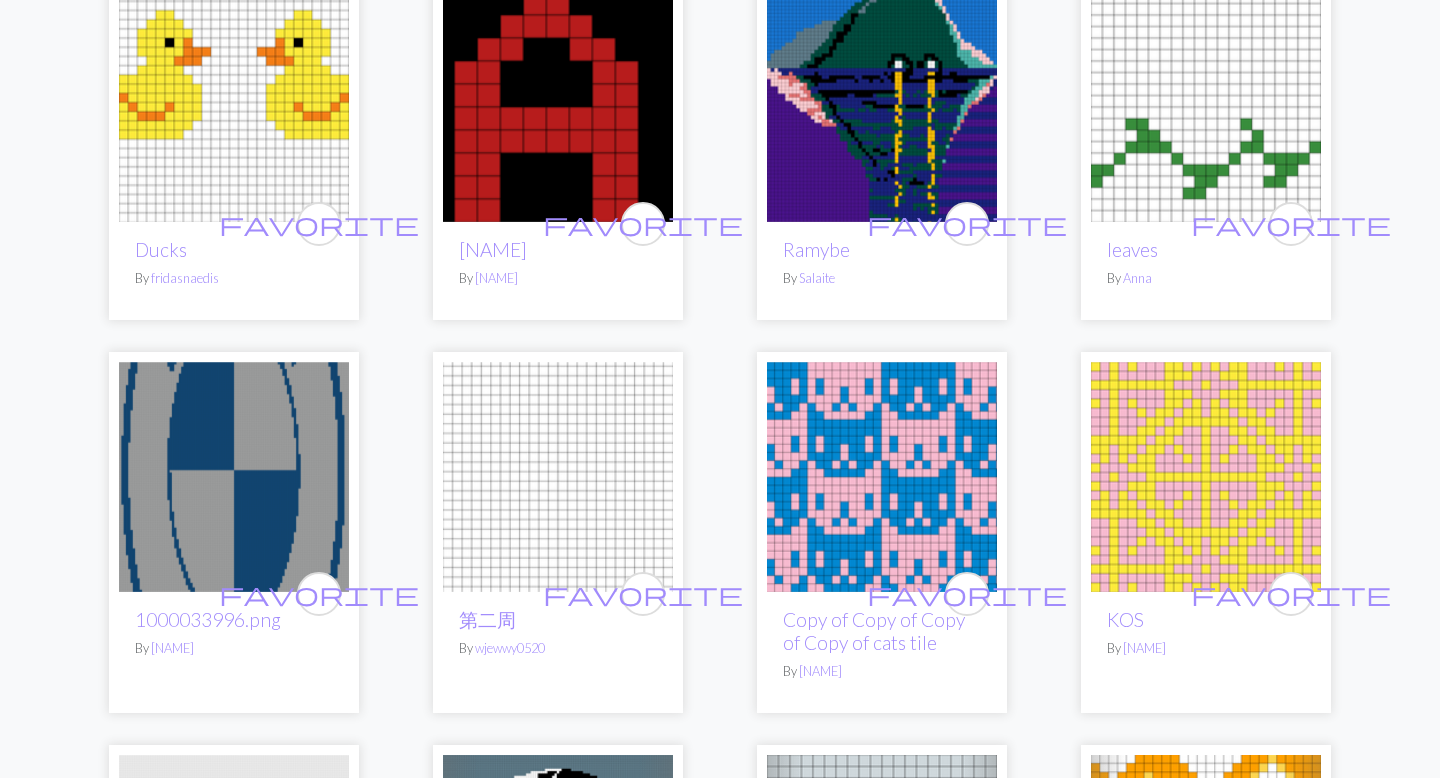 scroll, scrollTop: 1055, scrollLeft: 0, axis: vertical 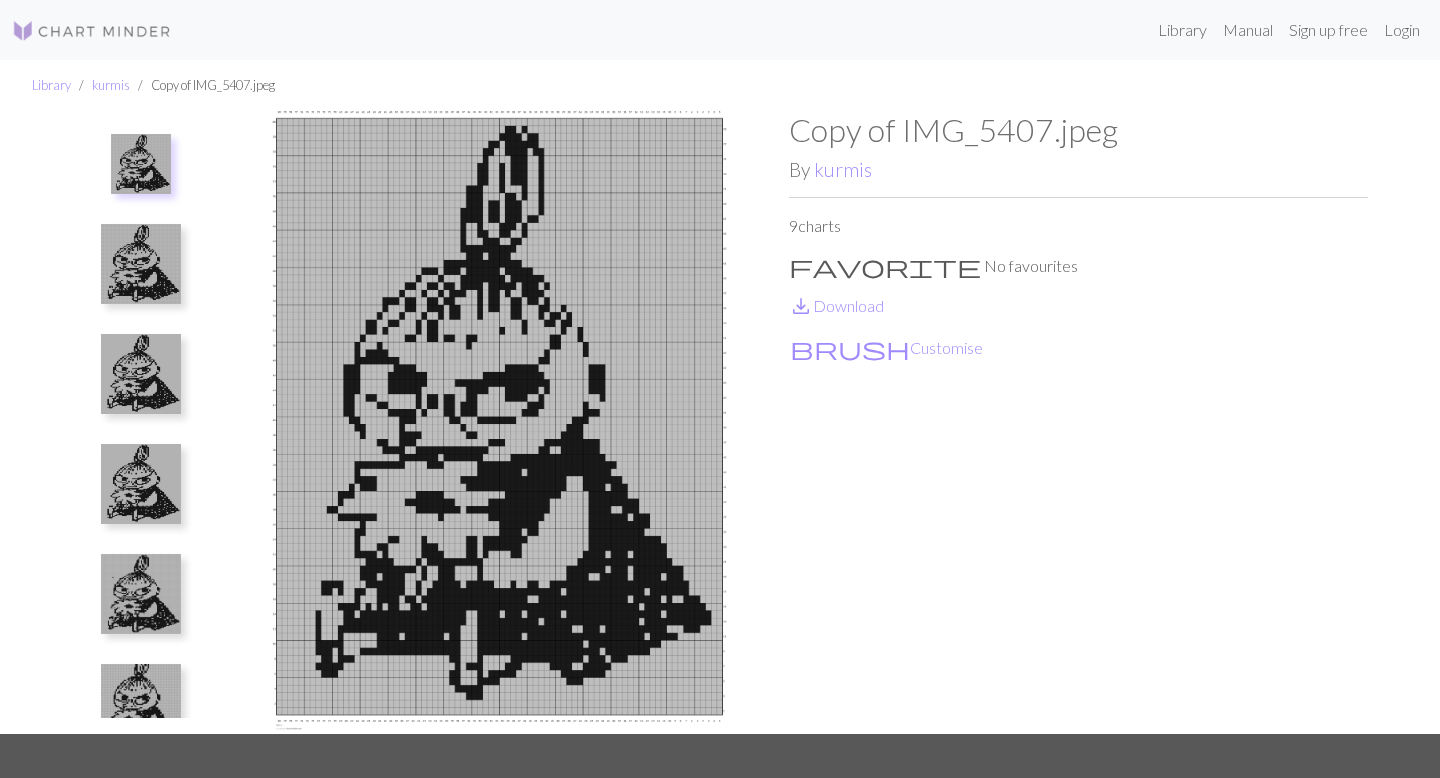 click at bounding box center [141, 264] 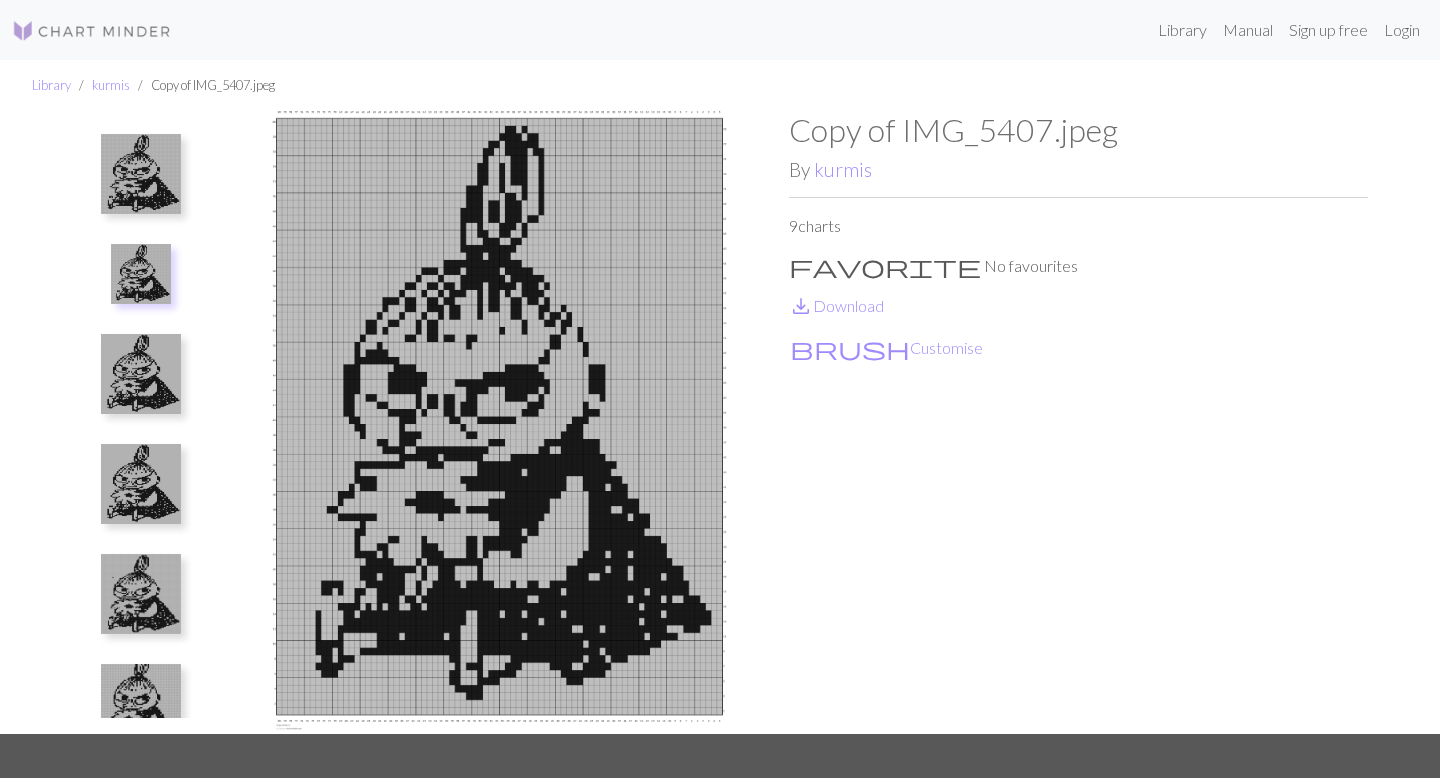 click at bounding box center [141, 374] 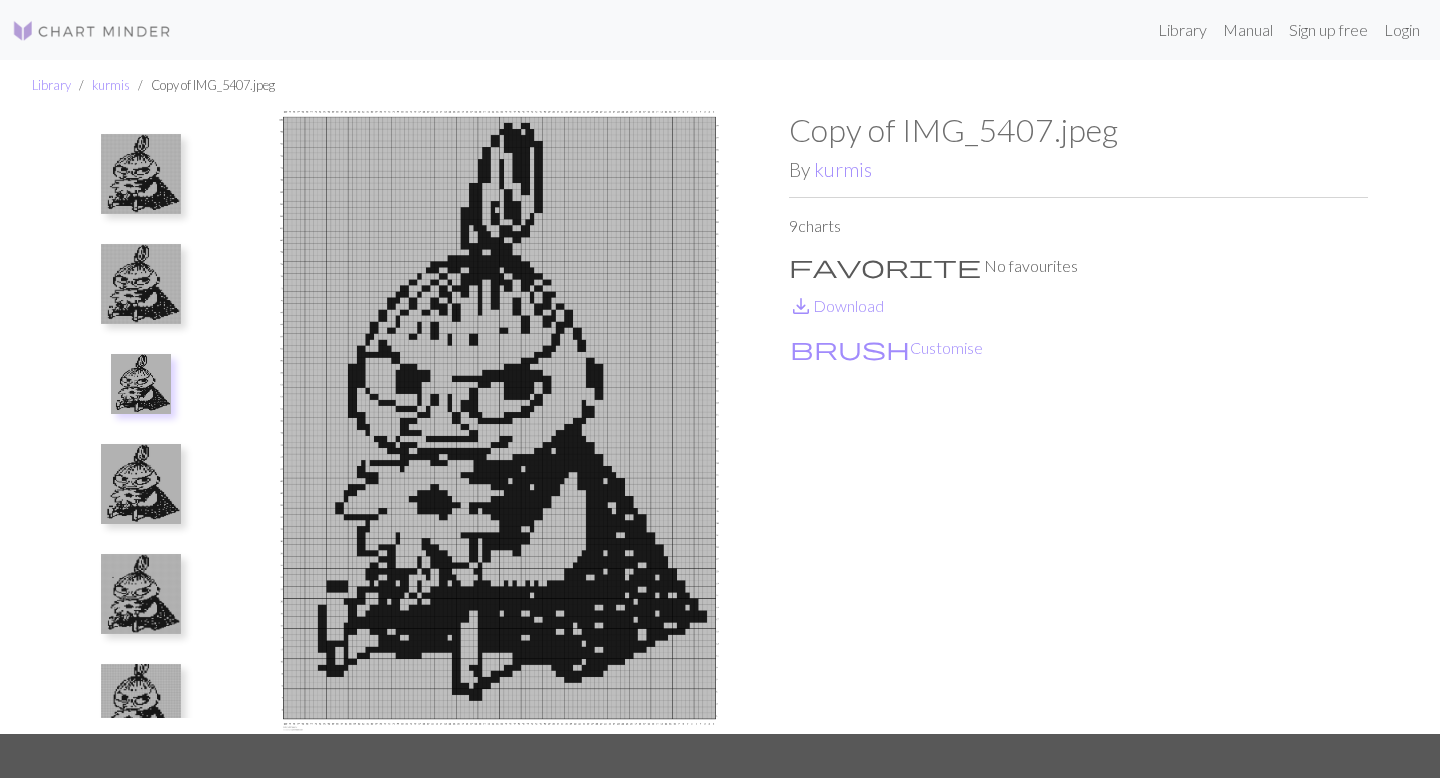 click at bounding box center [141, 484] 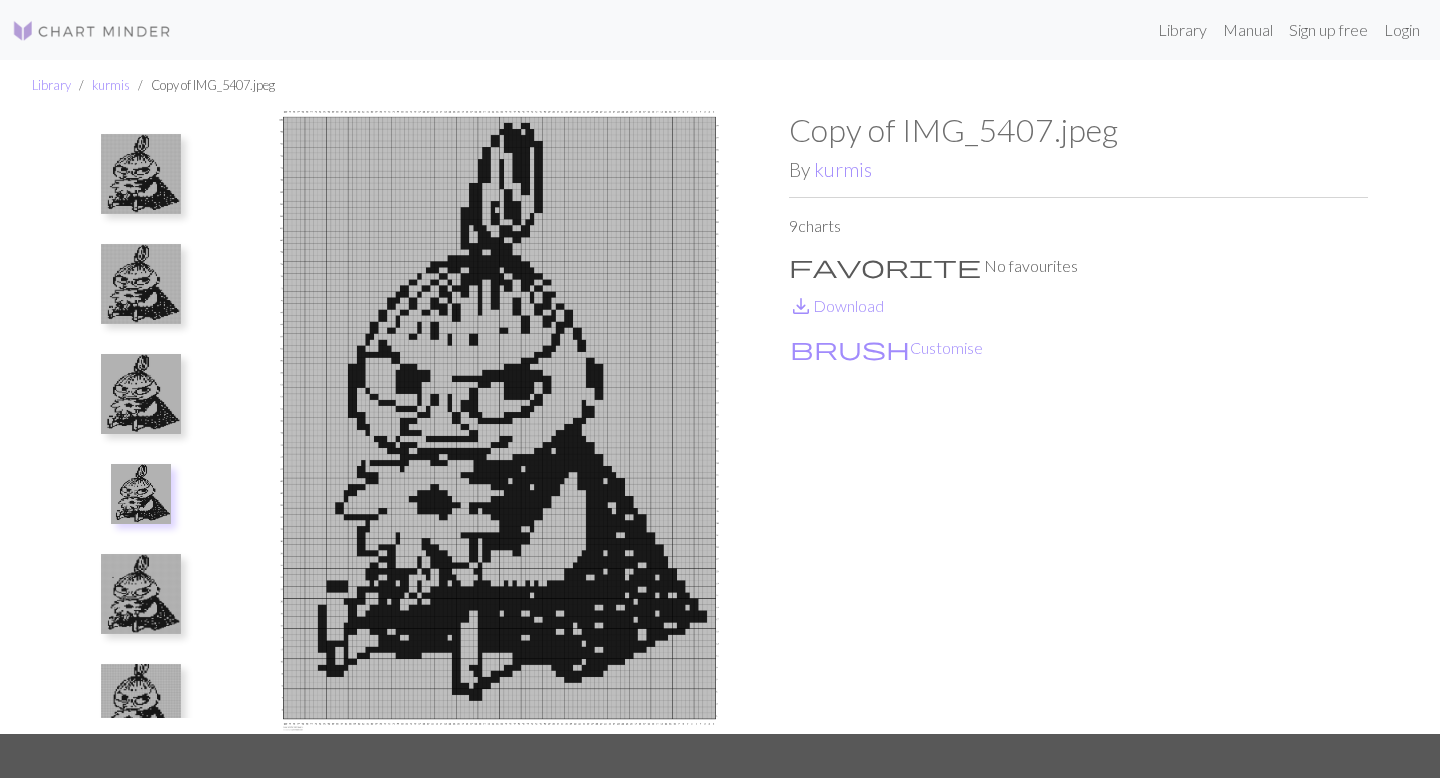 click at bounding box center (141, 394) 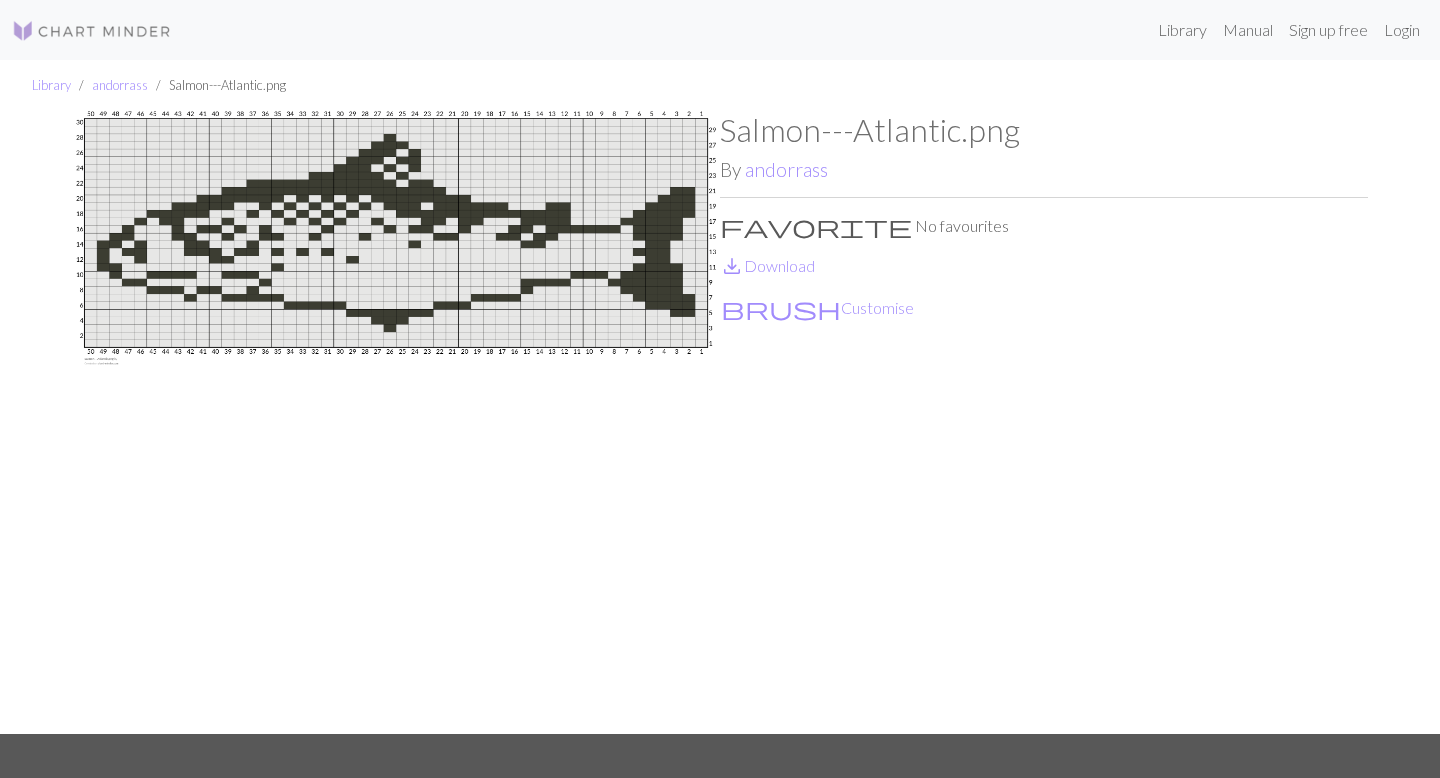 scroll, scrollTop: 0, scrollLeft: 0, axis: both 